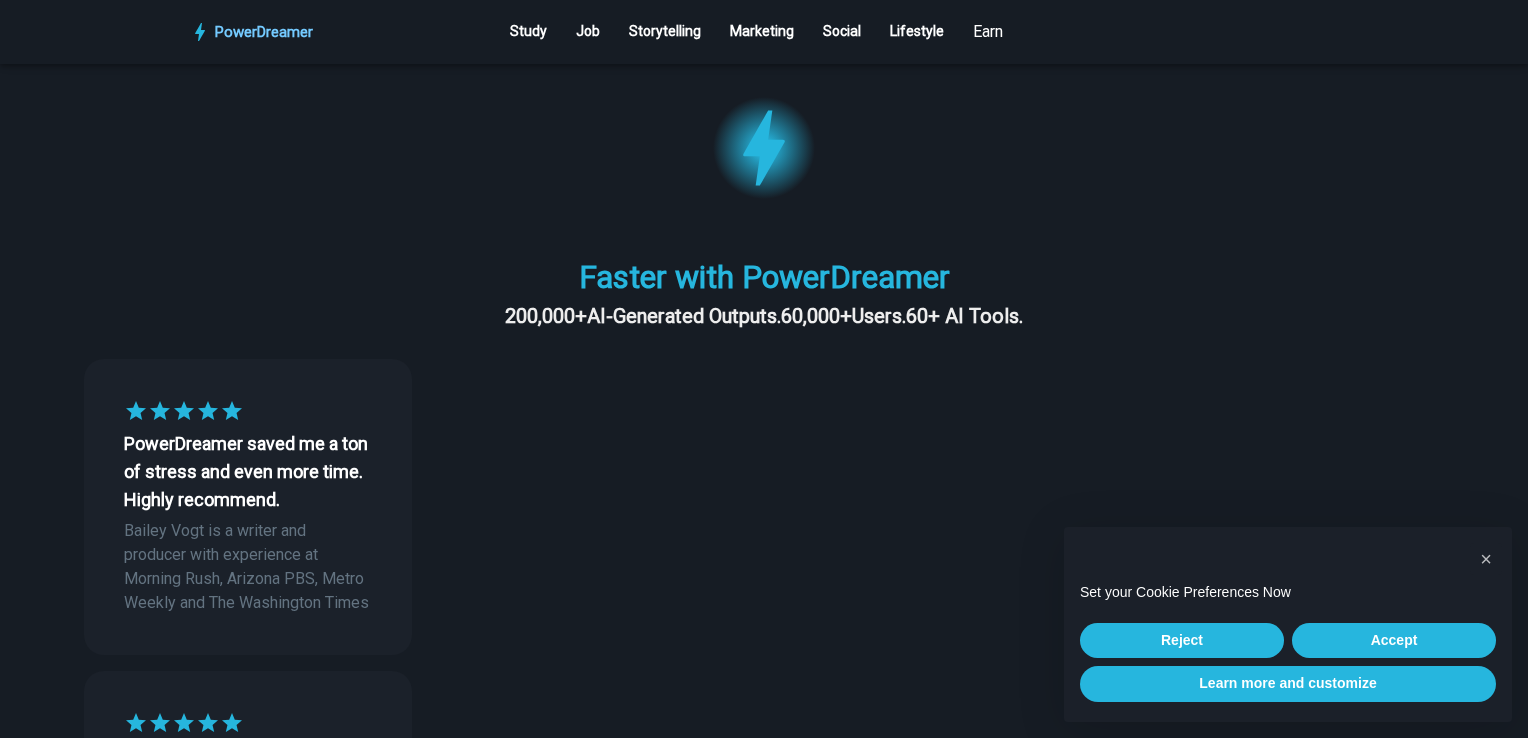 scroll, scrollTop: 76, scrollLeft: 0, axis: vertical 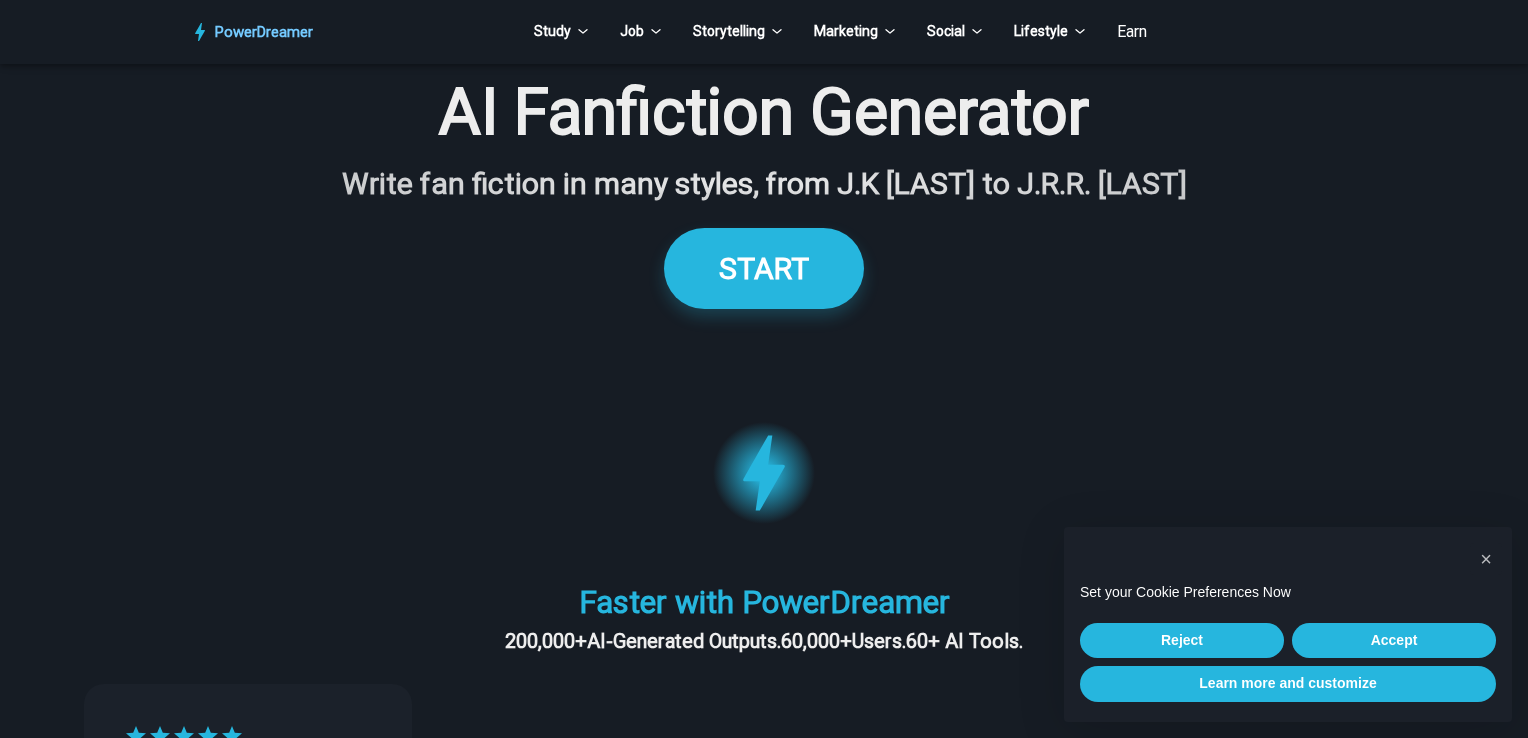 type on "**********" 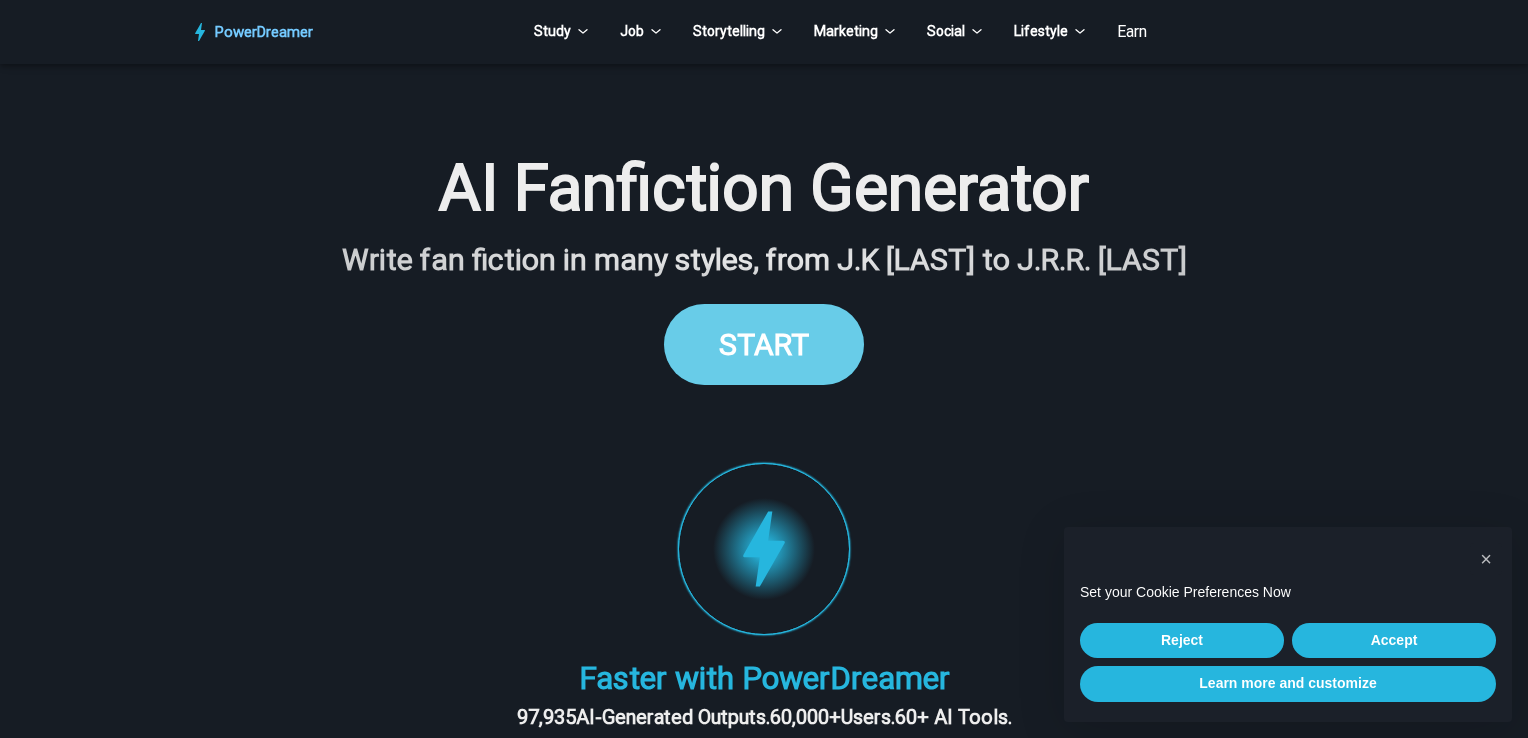 click on "START" at bounding box center (764, 344) 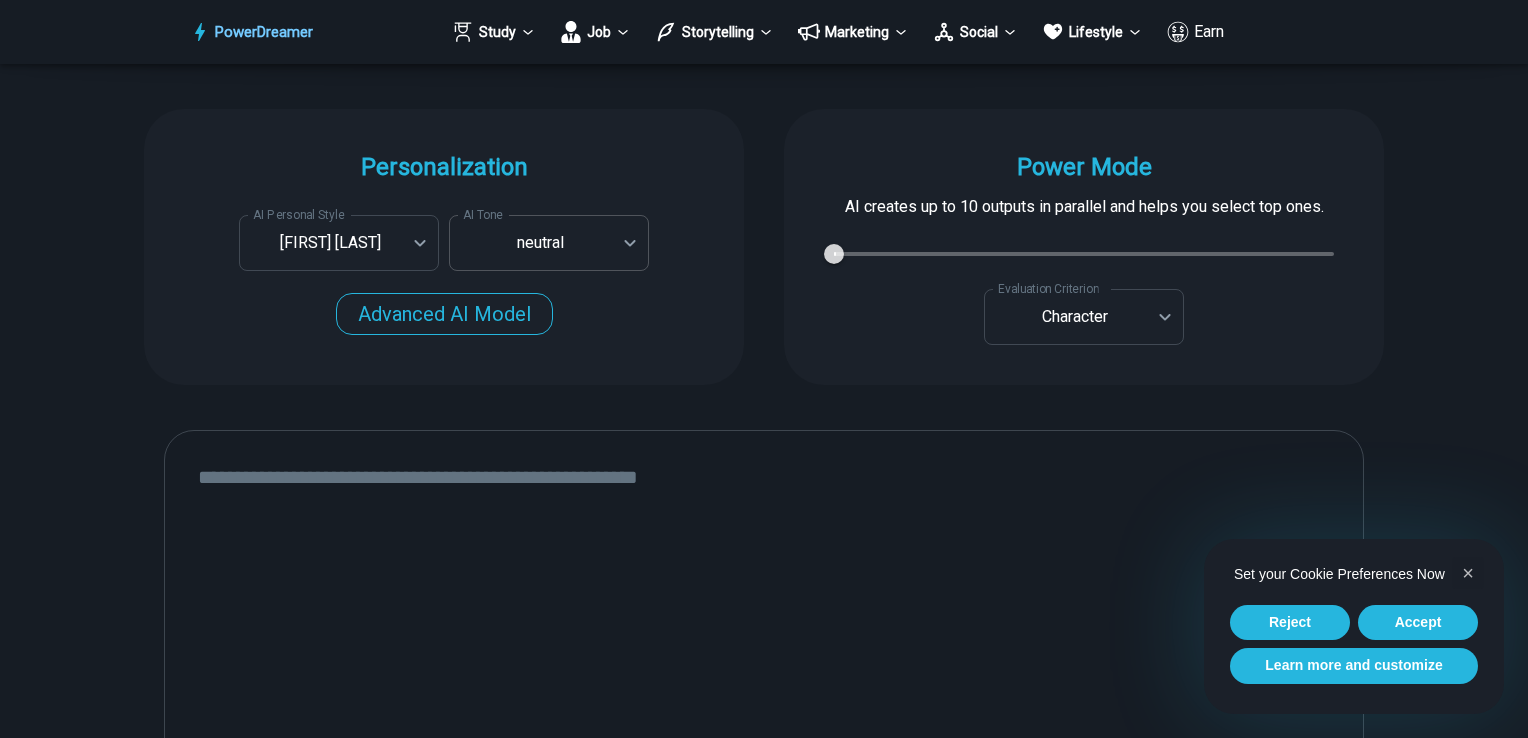 click on "PowerDreamer Study Job Storytelling Marketing Social Lifestyle Earn AI Fanfiction Generator Write fan fiction in many styles, from J.K [LAST] to J.R.R. [LAST] START Faster with PowerDreamer 218,548 AI-Generated Outputs. 60,000+ PowerDreamer Users. 60+ AI Tools. PowerDreamer saved me a ton of stress and even more time. Highly recommend. Bailey Vogt is a writer and producer with experience at Morning Rush, Arizona PBS, Metro Weekly and The Washington Times I received a job offer today that your awesome website helped me get. Thank you! I will be singing your praises. Matt S. signed up to PowerDreamer November 30th 2023 and received his job offer February 1st 2024 Absolutely love this program!! I'm usually hesitant to pay for anything without being able to try it for free first. However, I was desperate to get resume writing help and this program far exceeded my expectations! I have been telling anyone I know looking for a job to try it. Maura Duffy Tyler D., Product Manager in E-Commerce Kyle Kimball 18" at bounding box center [764, 3000] 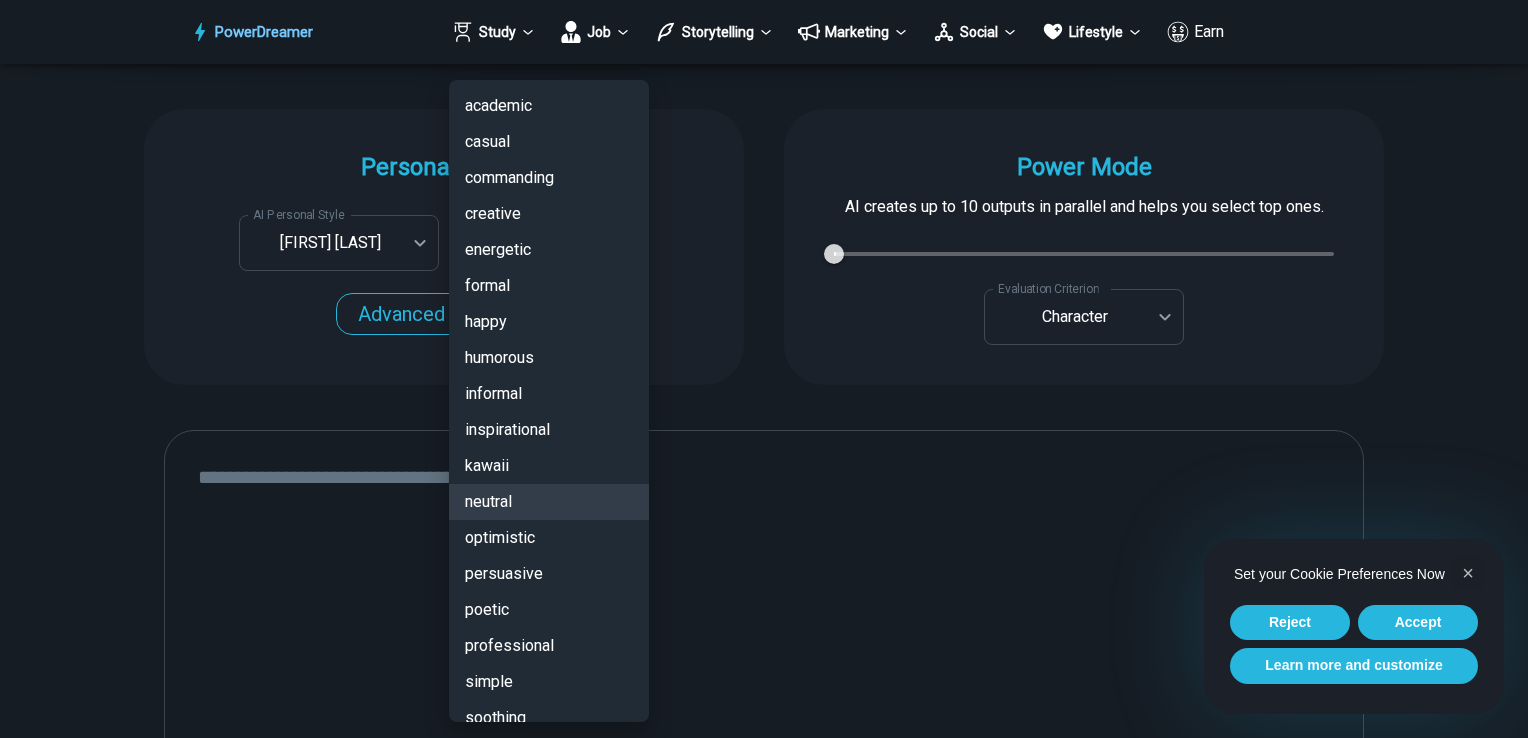 click at bounding box center [764, 369] 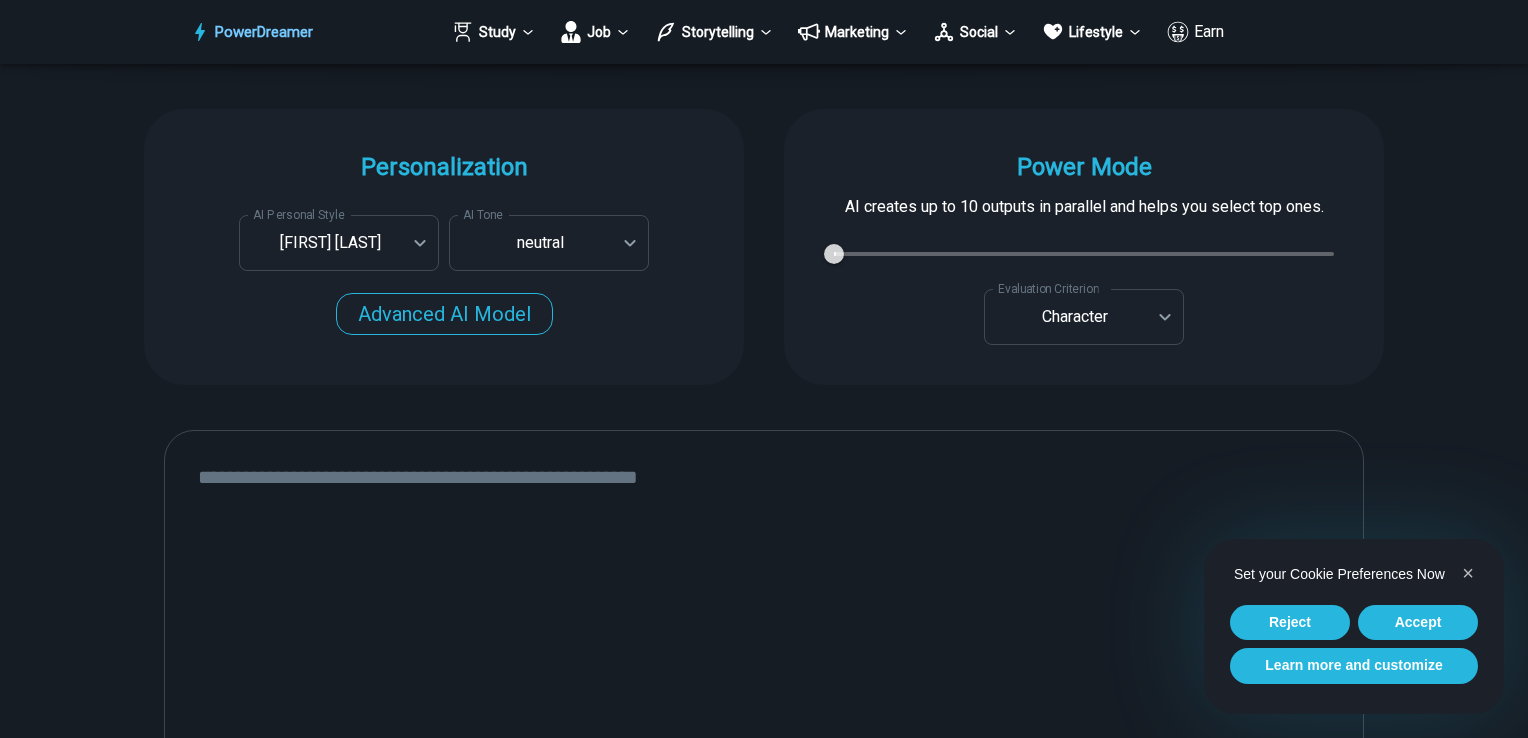 click on "PowerDreamer Study Job Storytelling Marketing Social Lifestyle Earn AI Fanfiction Generator Write fan fiction in many styles, from J.K [LAST] to J.R.R. [LAST] START Faster with PowerDreamer 218,548 AI-Generated Outputs. 60,000+ PowerDreamer Users. 60+ AI Tools. PowerDreamer saved me a ton of stress and even more time. Highly recommend. Bailey Vogt is a writer and producer with experience at Morning Rush, Arizona PBS, Metro Weekly and The Washington Times I received a job offer today that your awesome website helped me get. Thank you! I will be singing your praises. Matt S. signed up to PowerDreamer November 30th 2023 and received his job offer February 1st 2024 Absolutely love this program!! I'm usually hesitant to pay for anything without being able to try it for free first. However, I was desperate to get resume writing help and this program far exceeded my expectations! I have been telling anyone I know looking for a job to try it. Maura Duffy Tyler D., Product Manager in E-Commerce Kyle Kimball 18" at bounding box center (764, 3000) 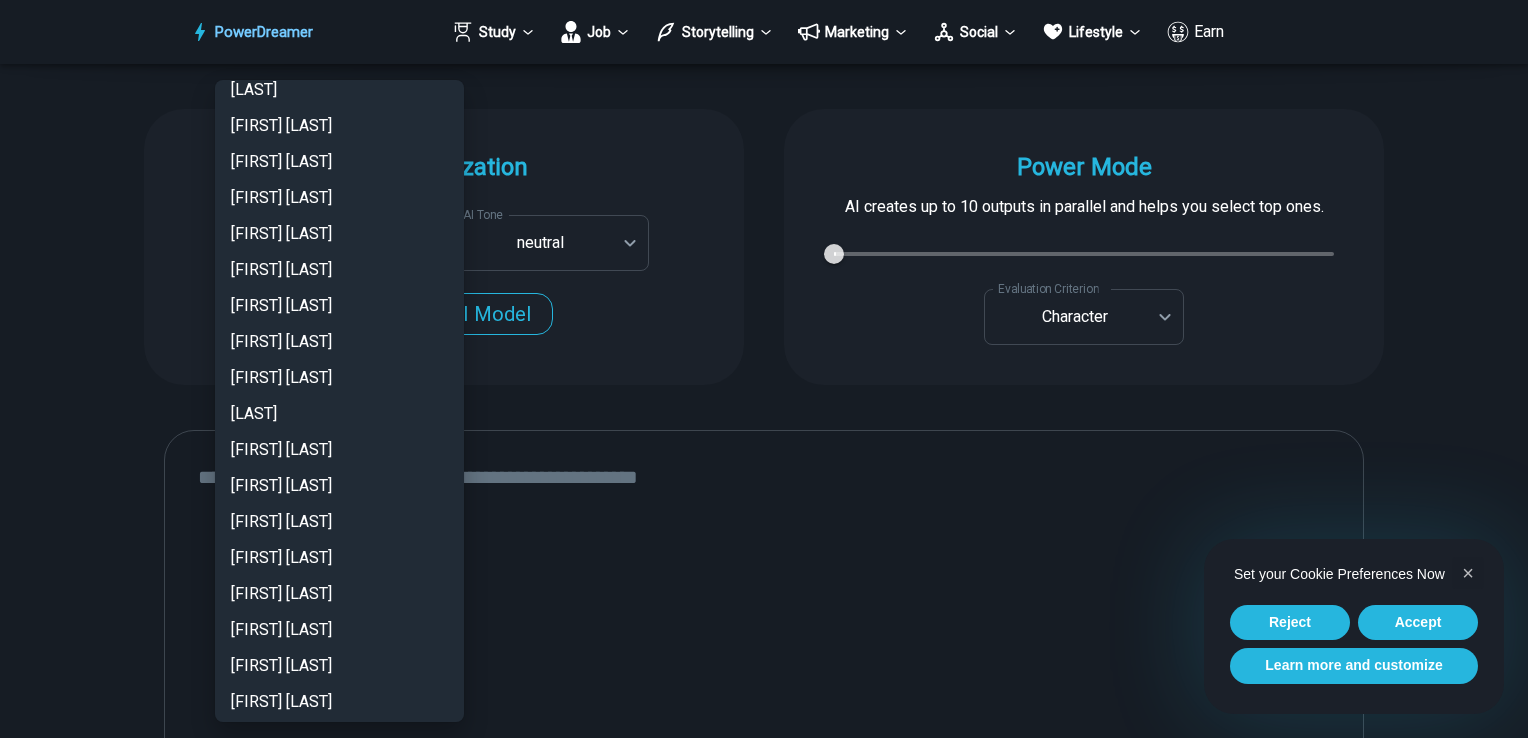 scroll, scrollTop: 0, scrollLeft: 0, axis: both 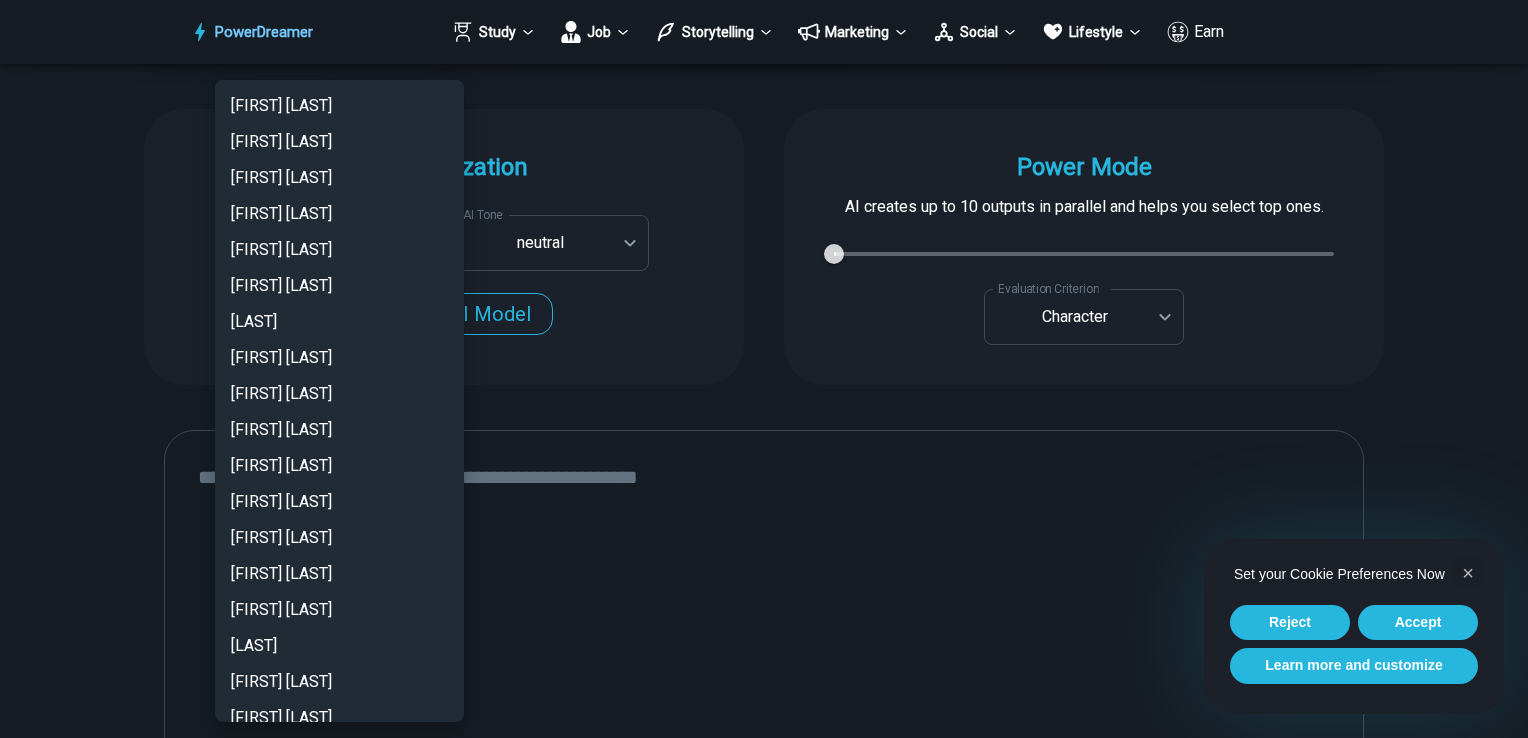 click at bounding box center (764, 369) 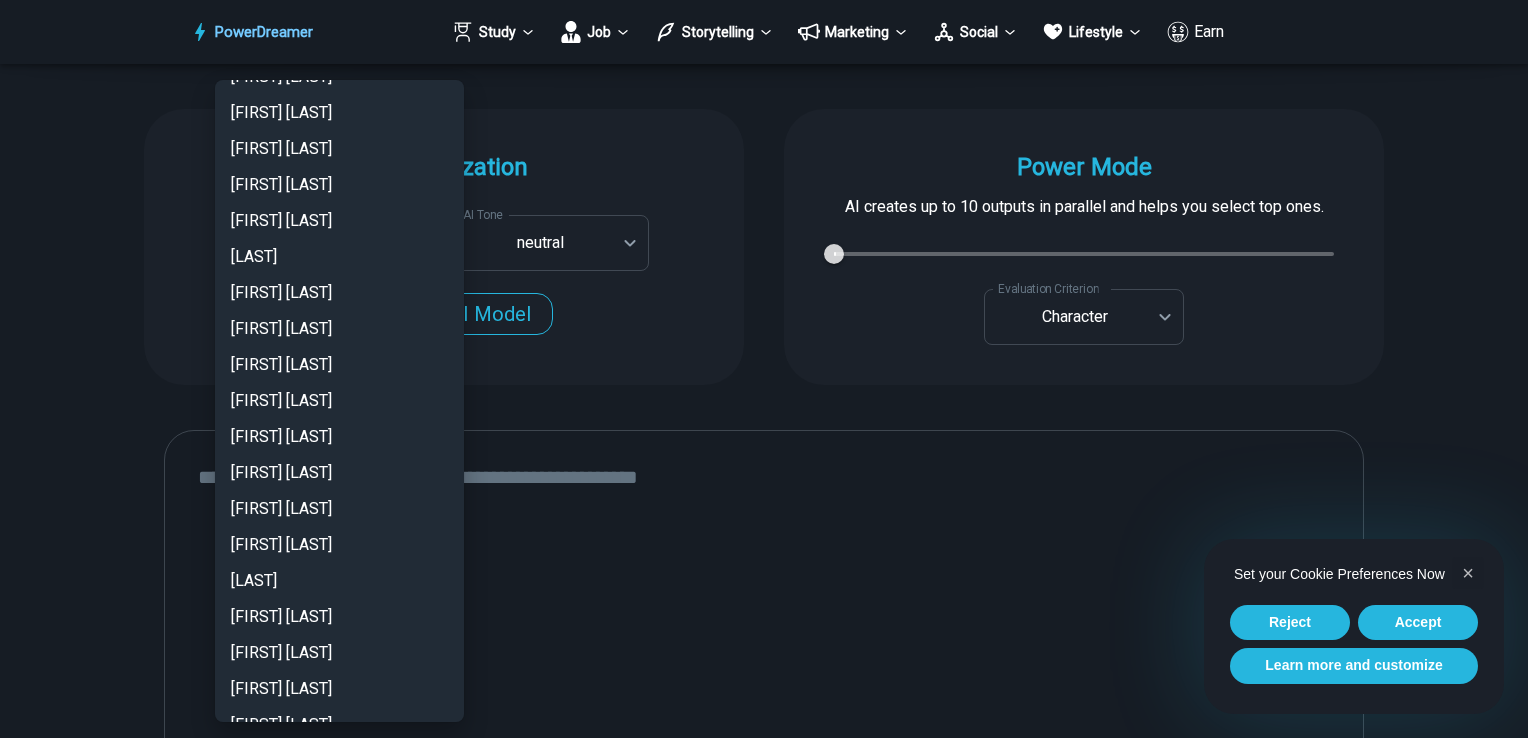 scroll, scrollTop: 0, scrollLeft: 0, axis: both 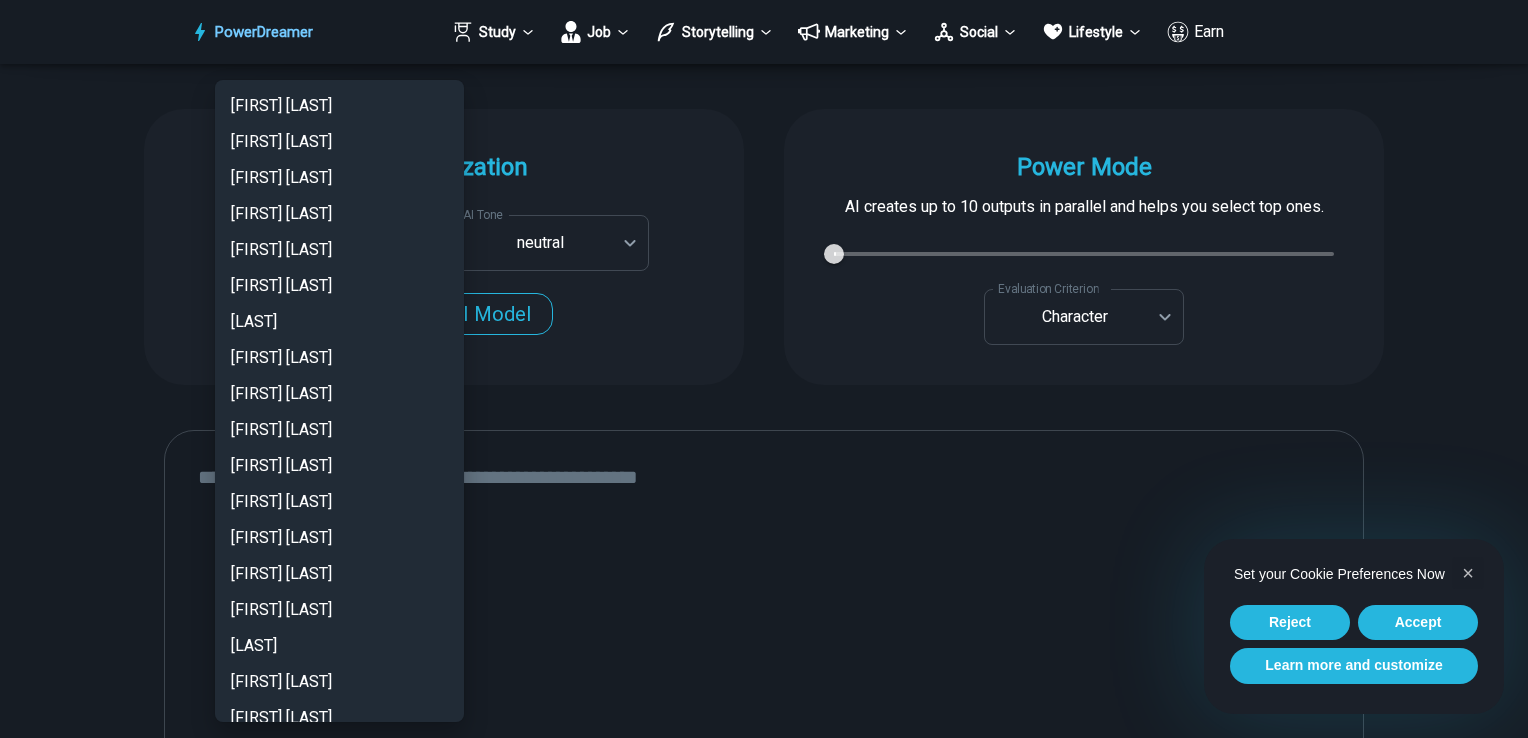 click on "[FIRST] [LAST]" at bounding box center [339, 286] 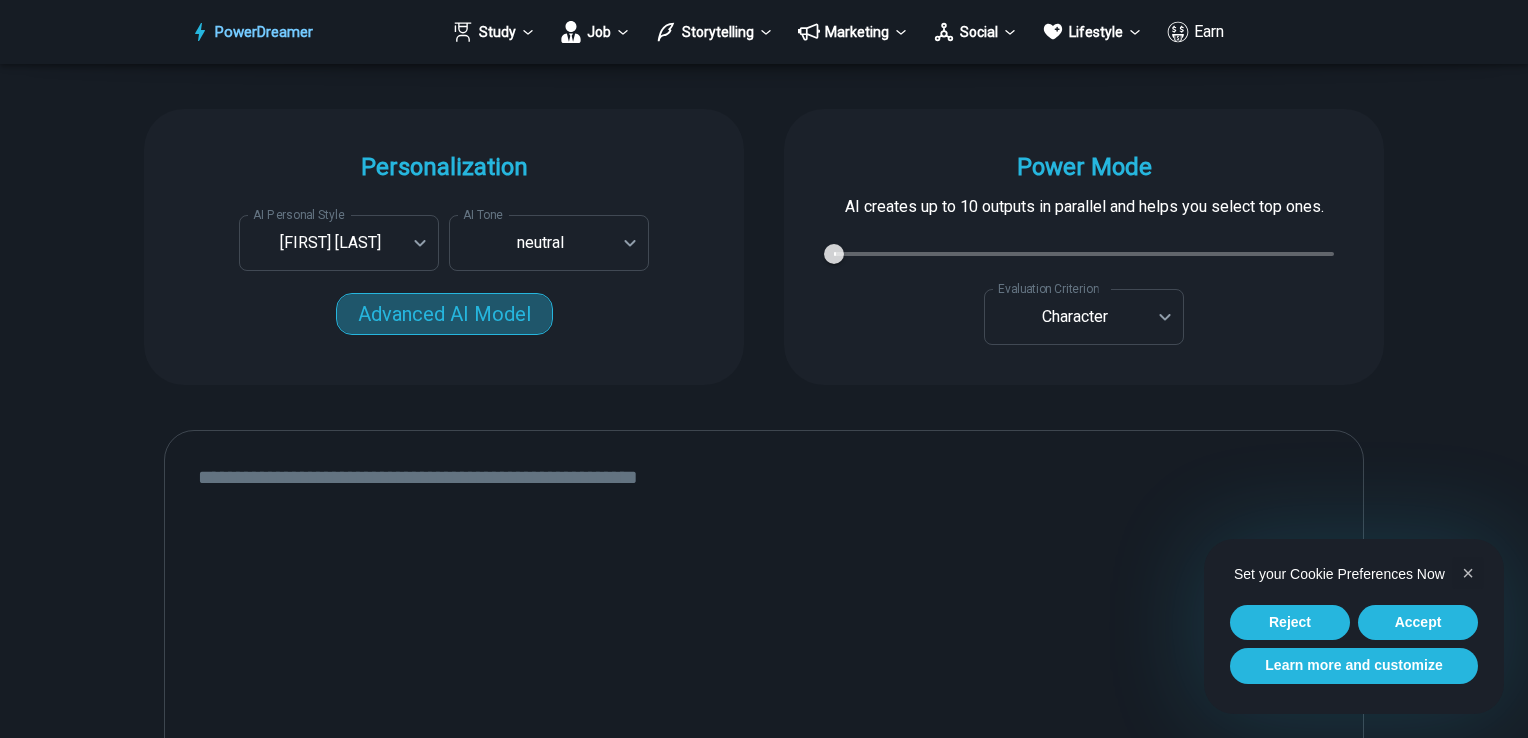 click on "Advanced AI Model" at bounding box center [444, 314] 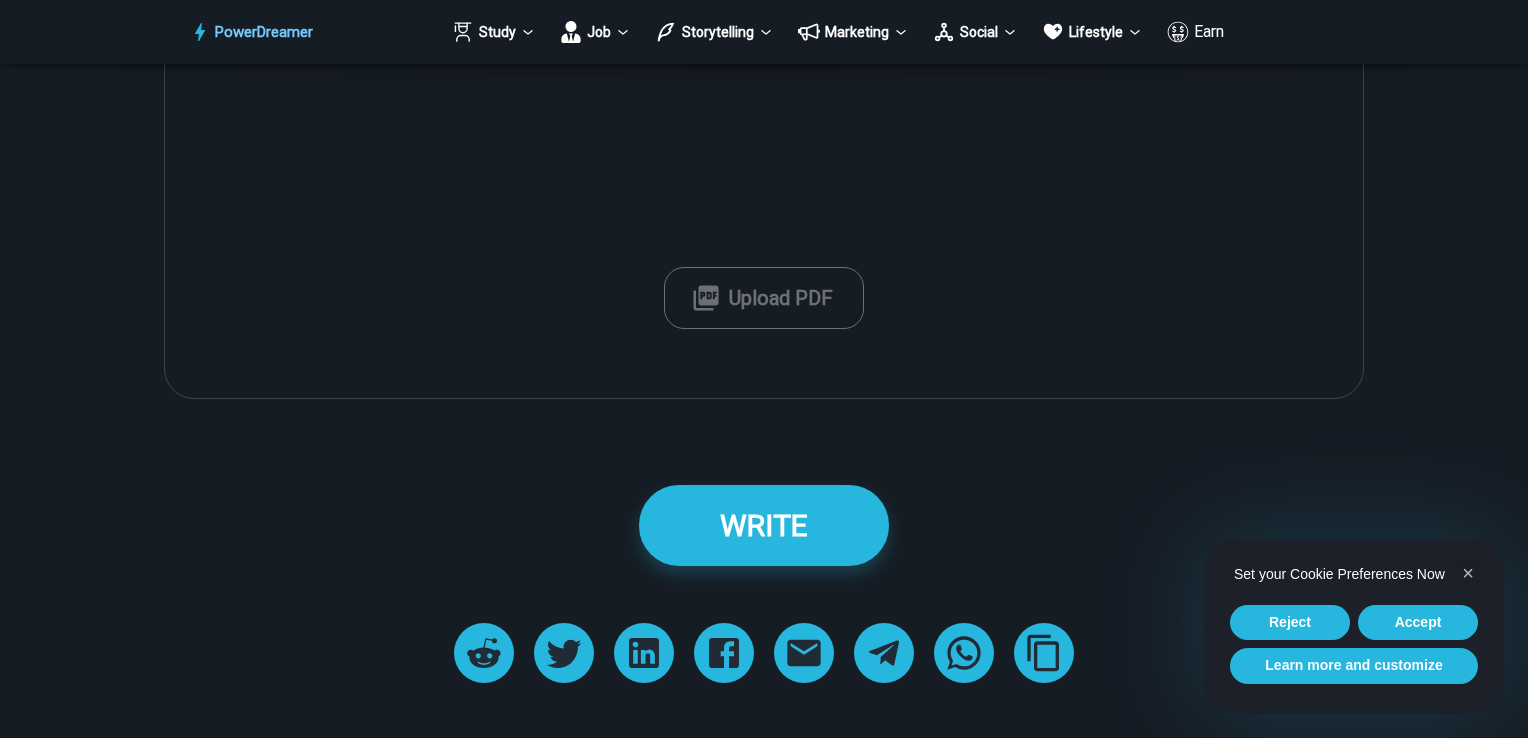 scroll, scrollTop: 2436, scrollLeft: 0, axis: vertical 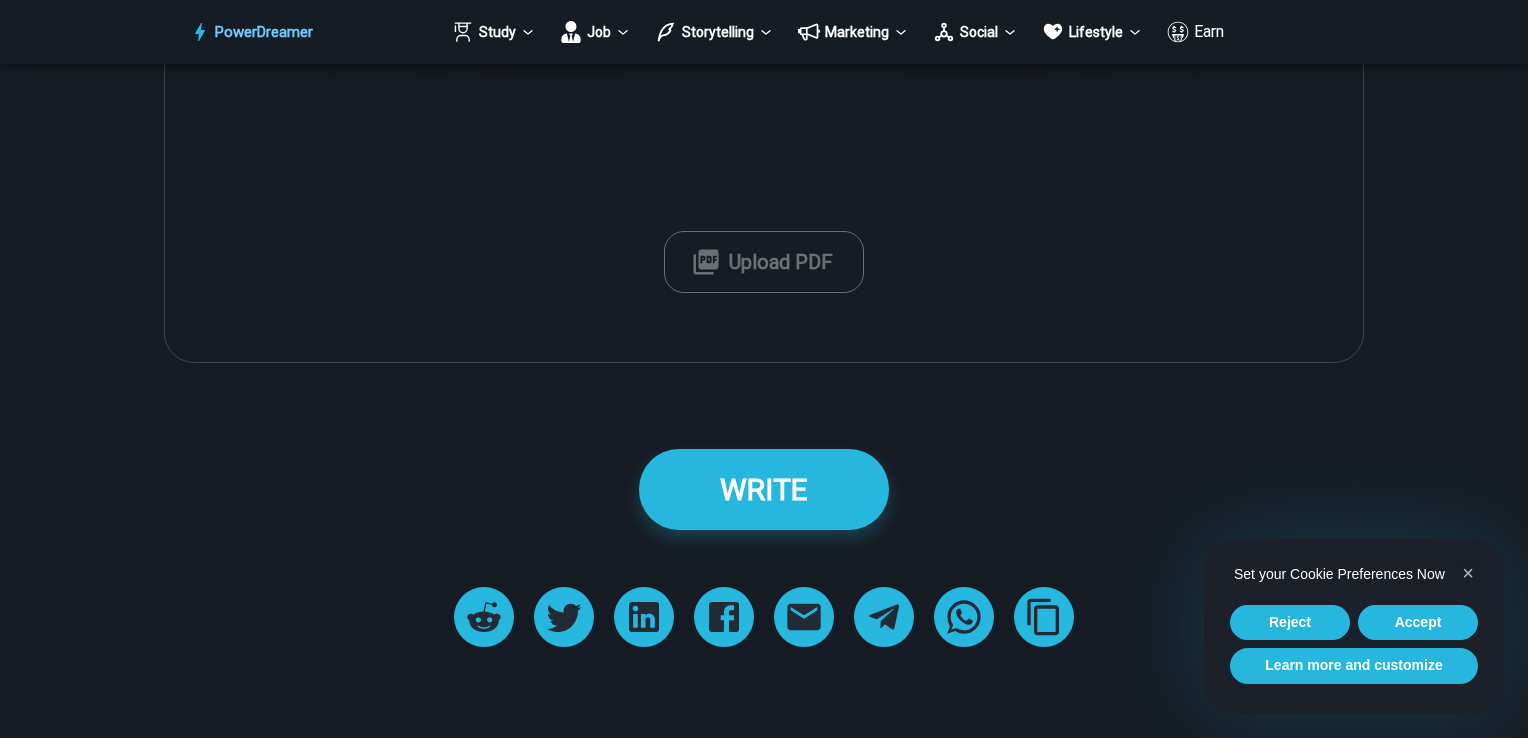 click on "Upload PDF" at bounding box center (764, 262) 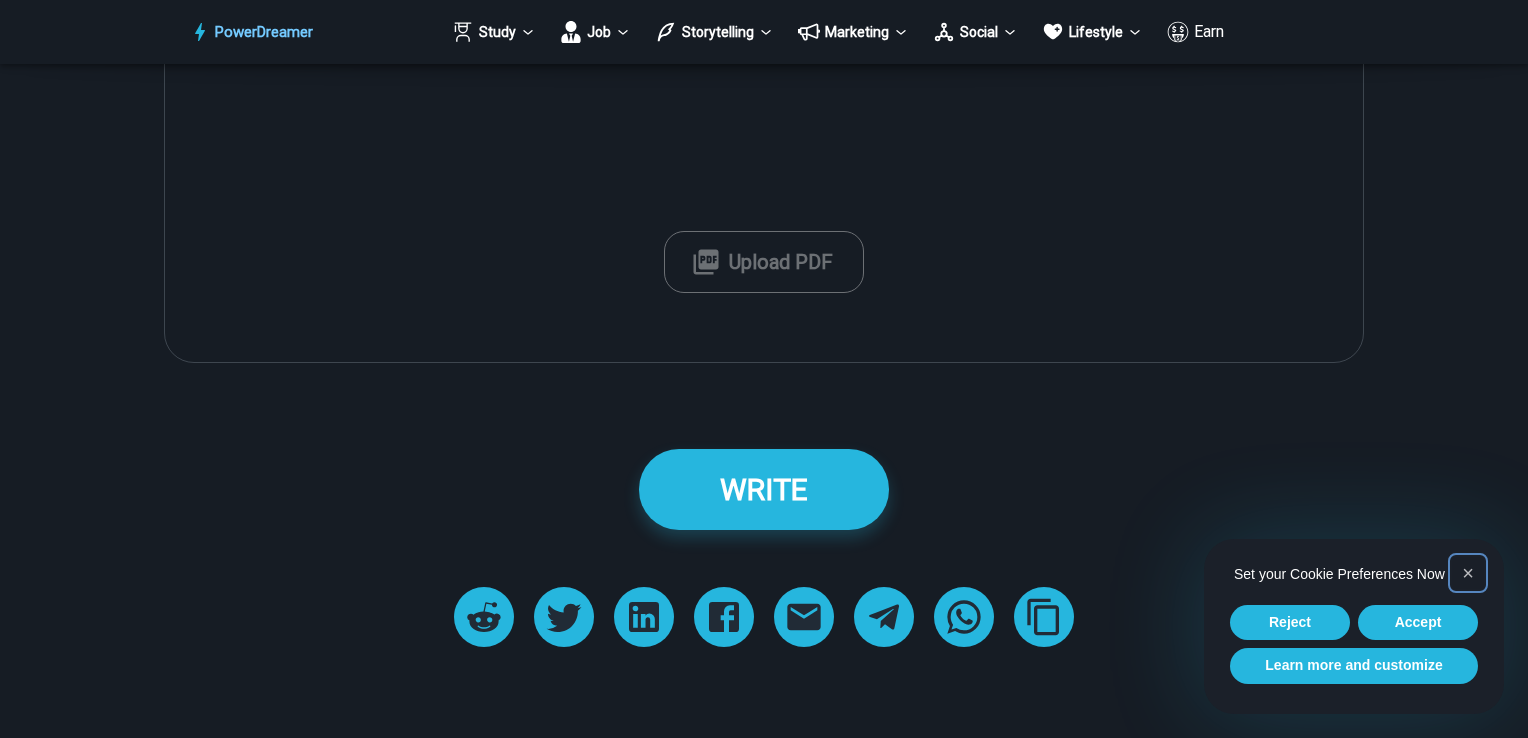 type on "**********" 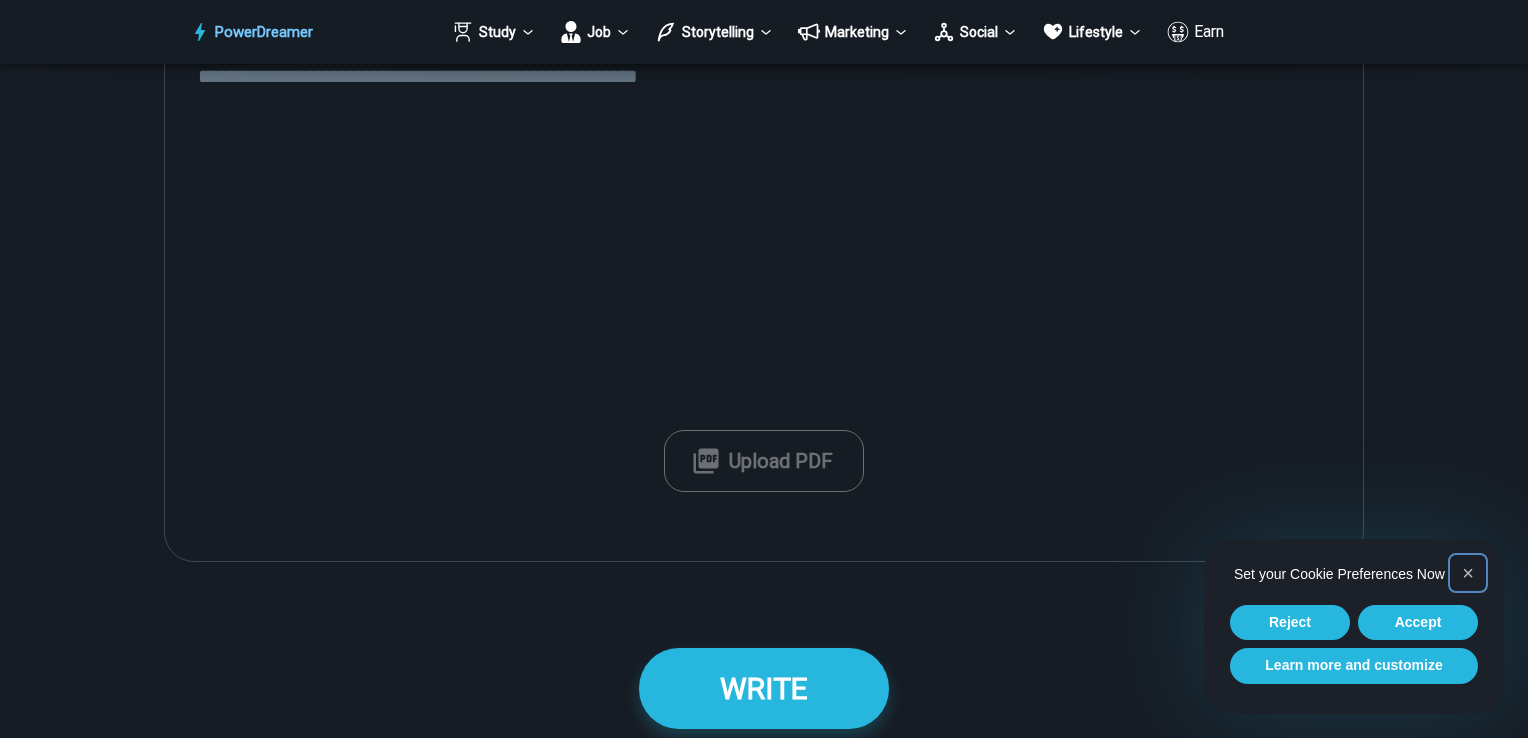 scroll, scrollTop: 2136, scrollLeft: 0, axis: vertical 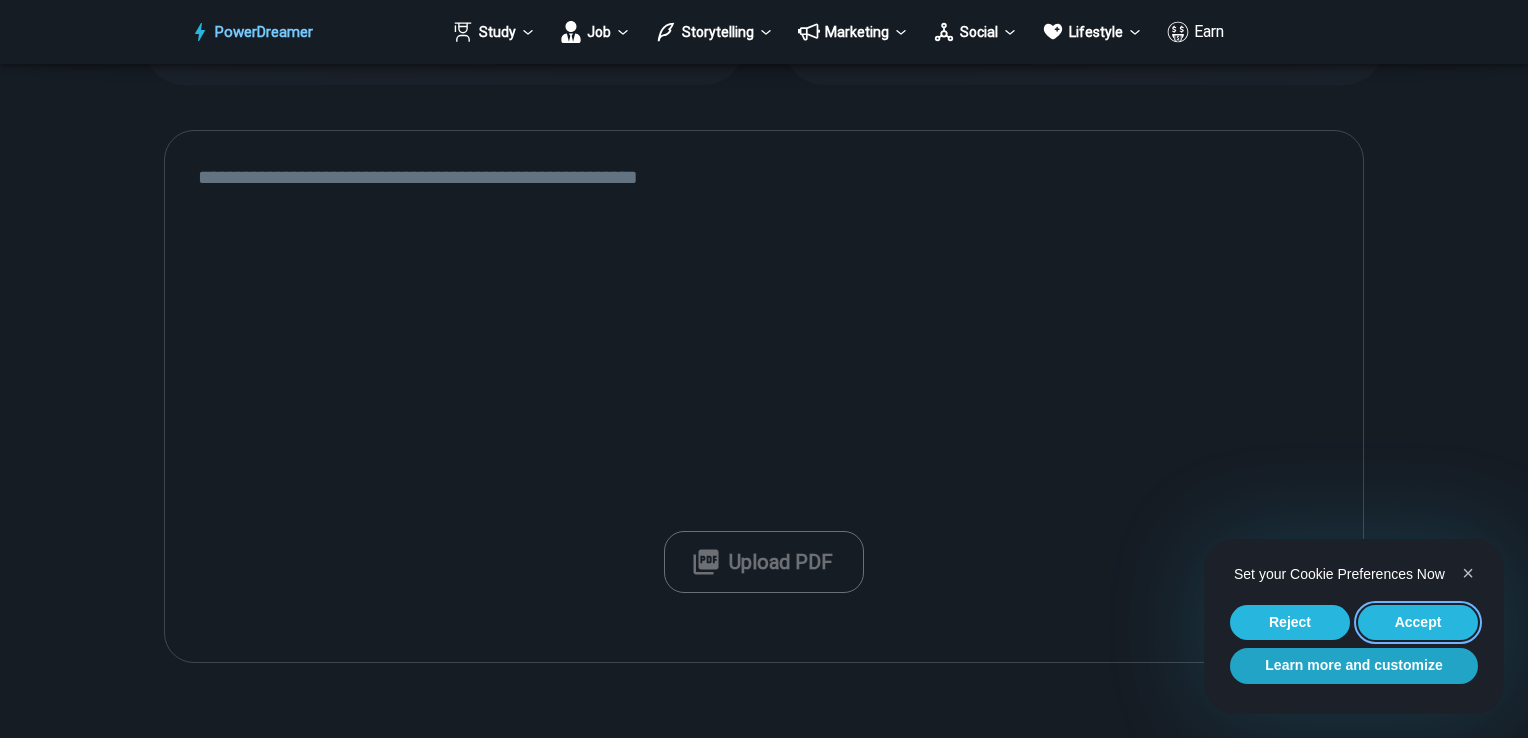click on "Accept" at bounding box center [1418, 623] 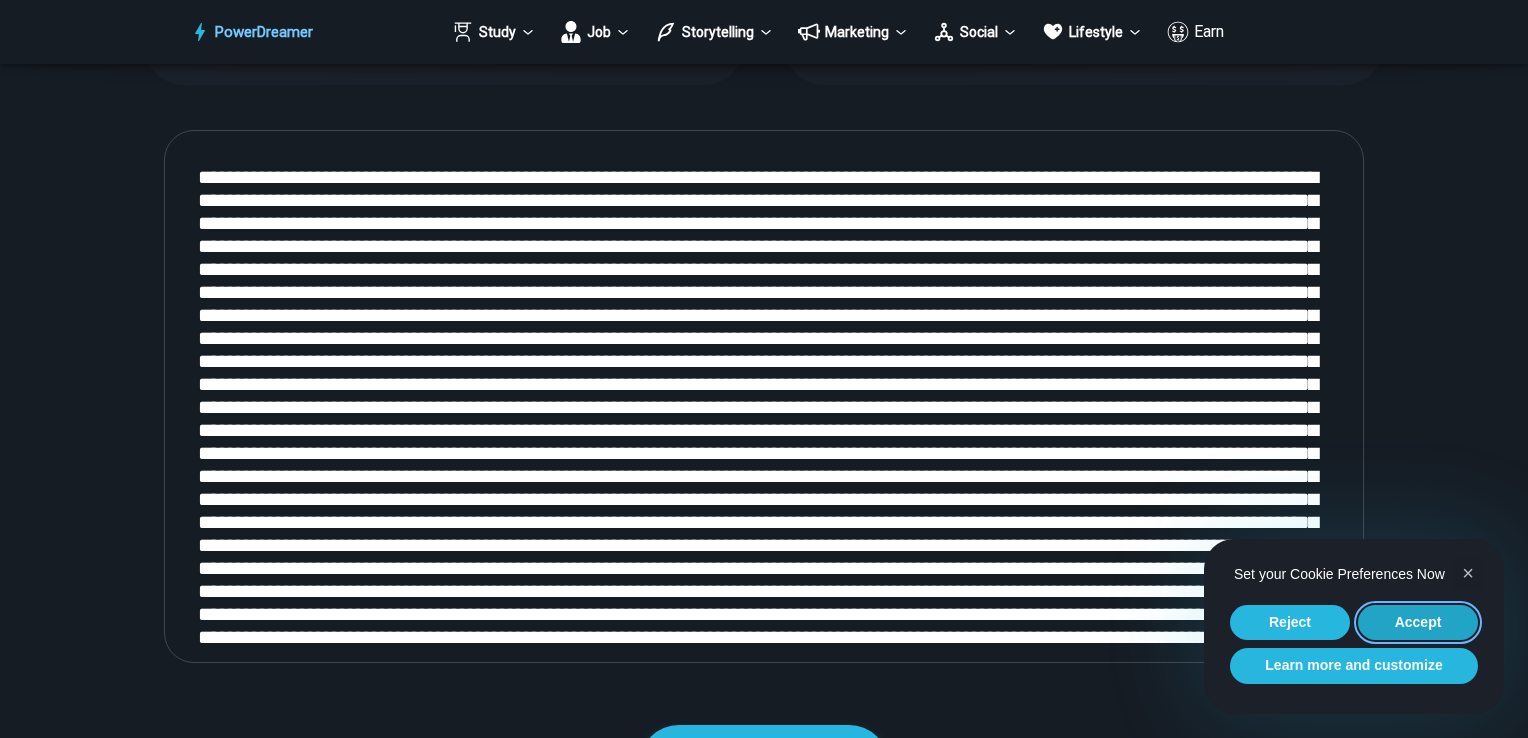 type on "**********" 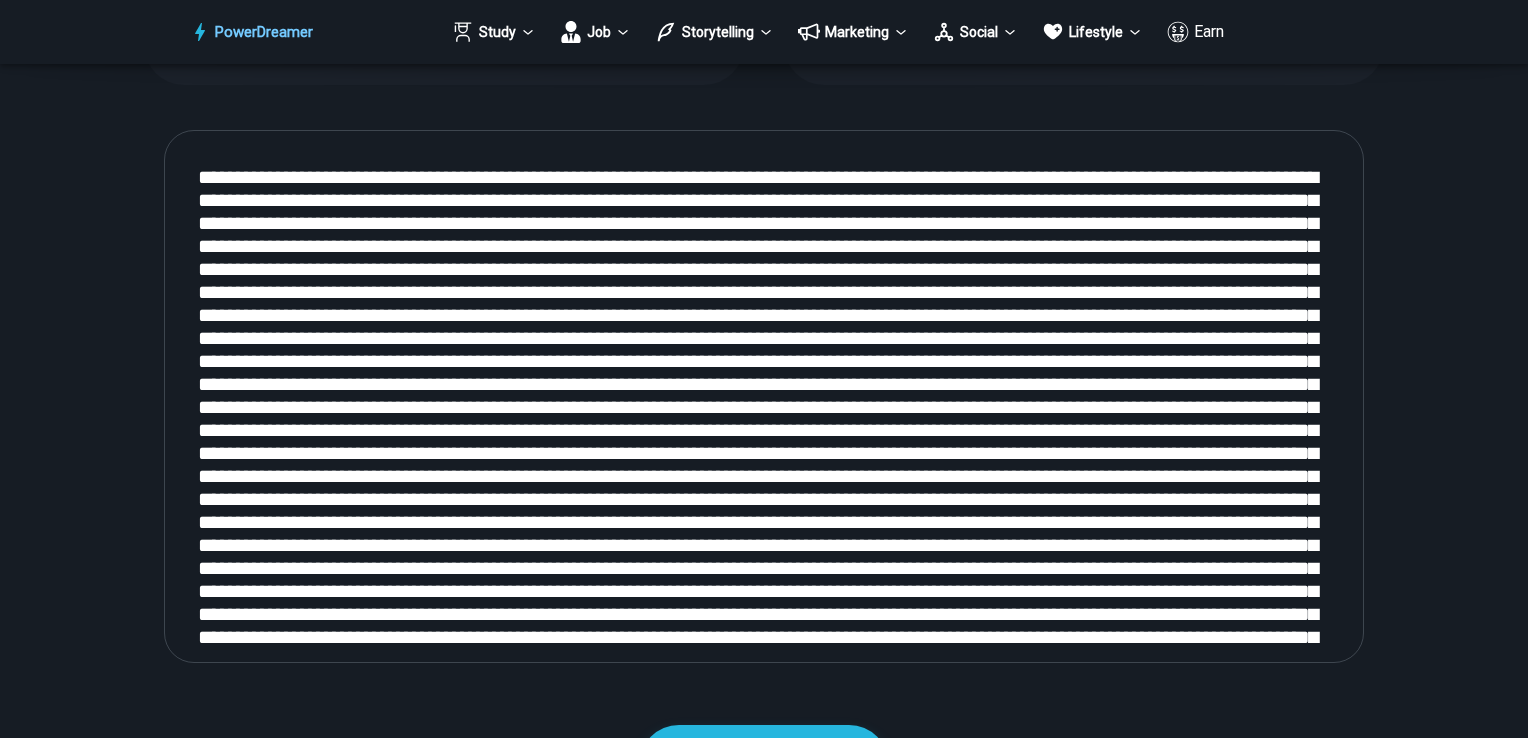 scroll, scrollTop: 0, scrollLeft: 0, axis: both 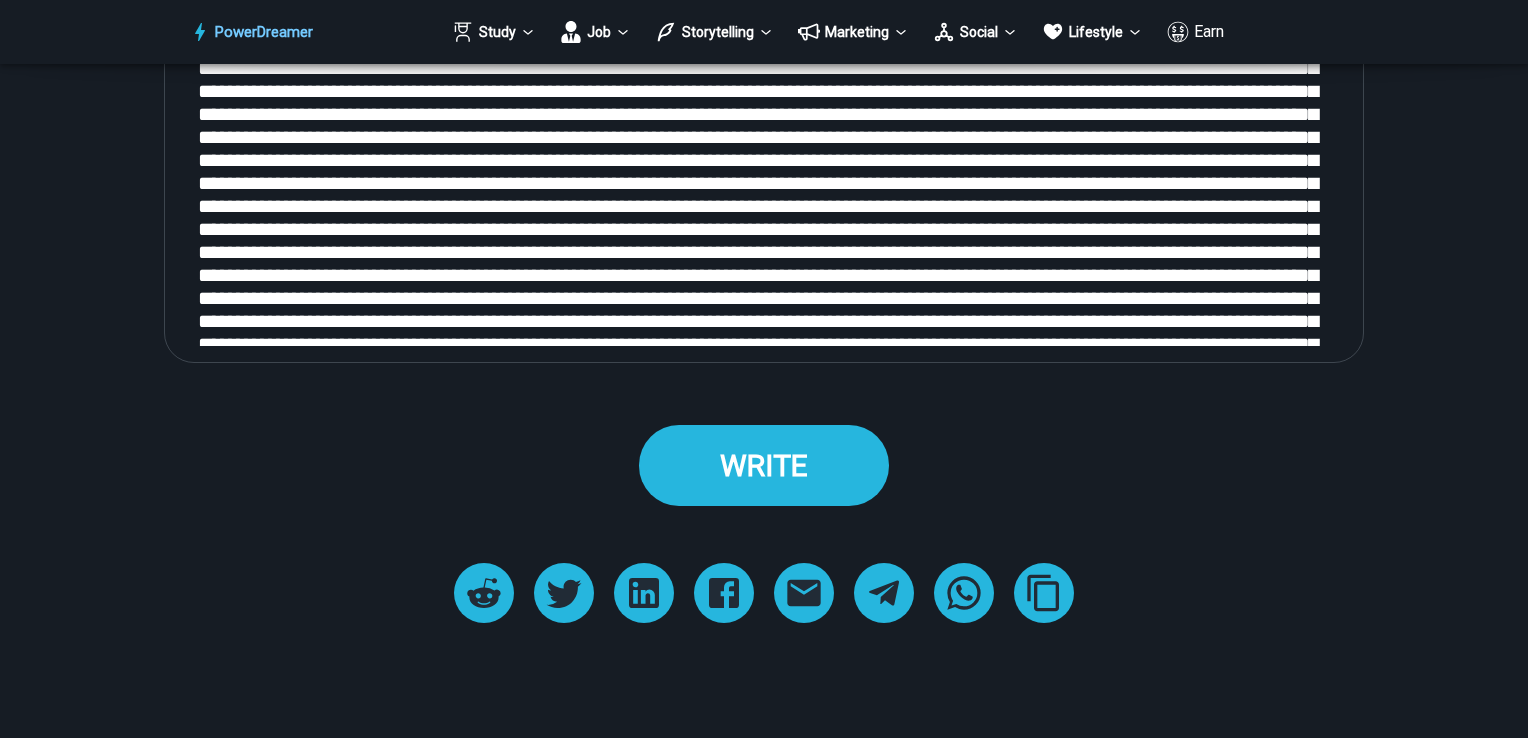 click on "WRITE" at bounding box center [764, 465] 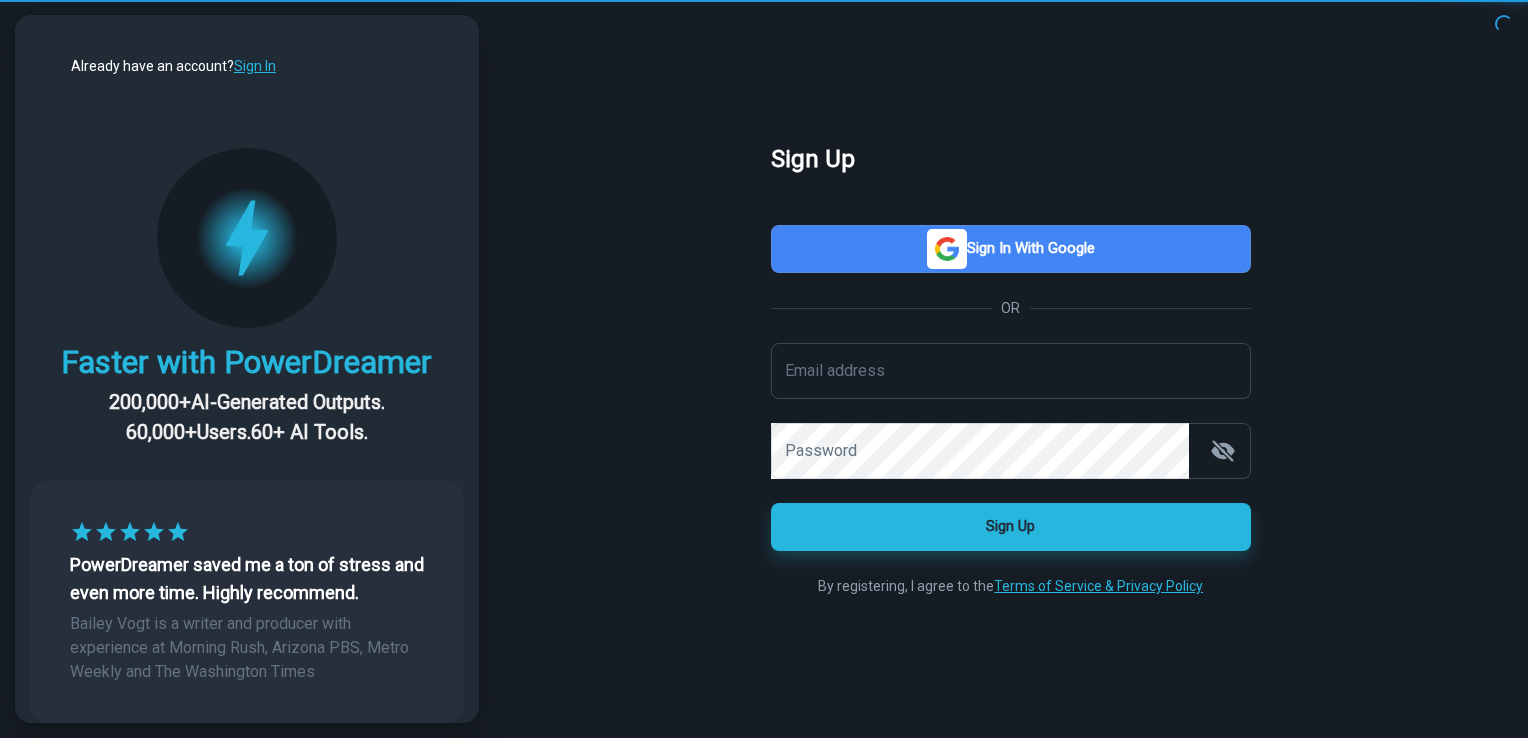scroll, scrollTop: 0, scrollLeft: 0, axis: both 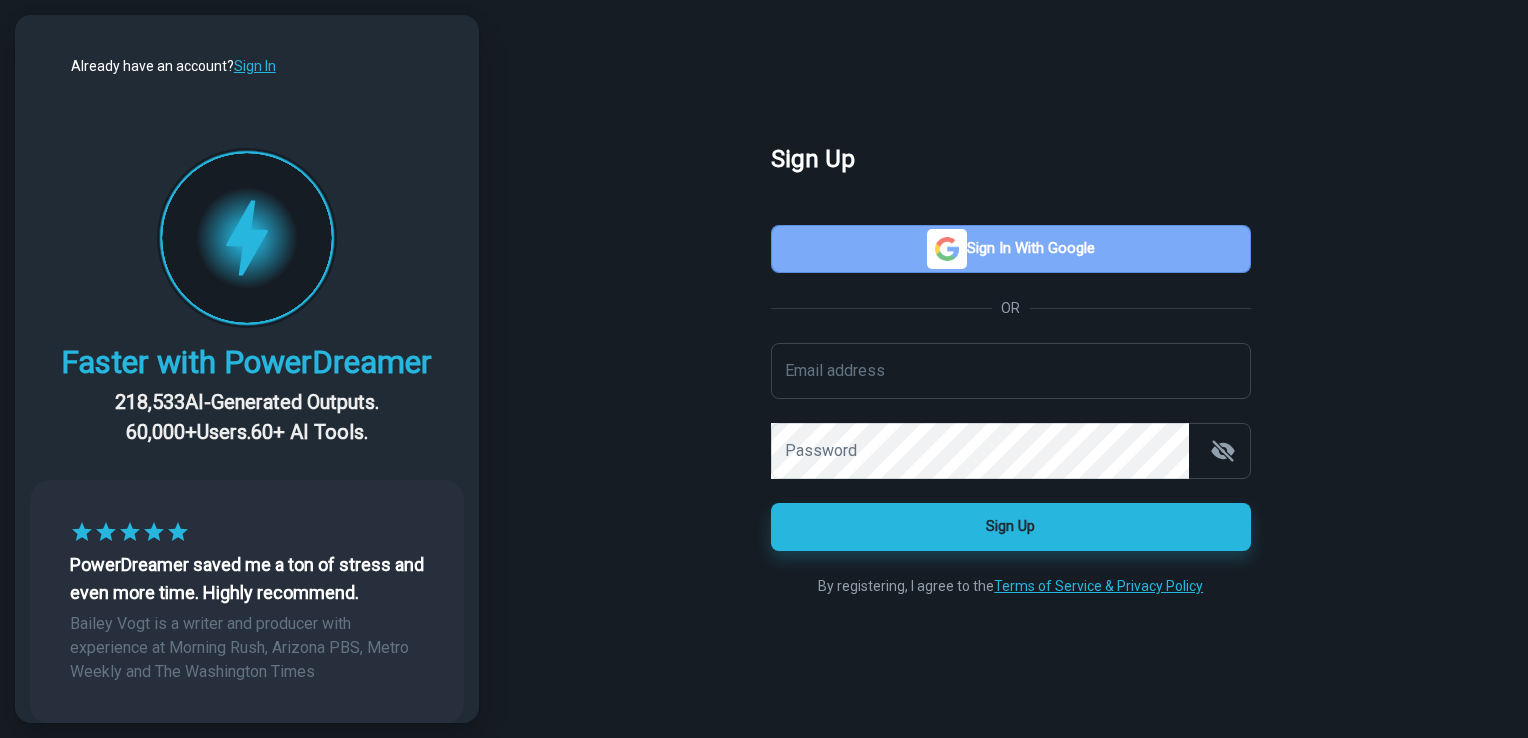 click on "Sign in with Google" at bounding box center [1011, 249] 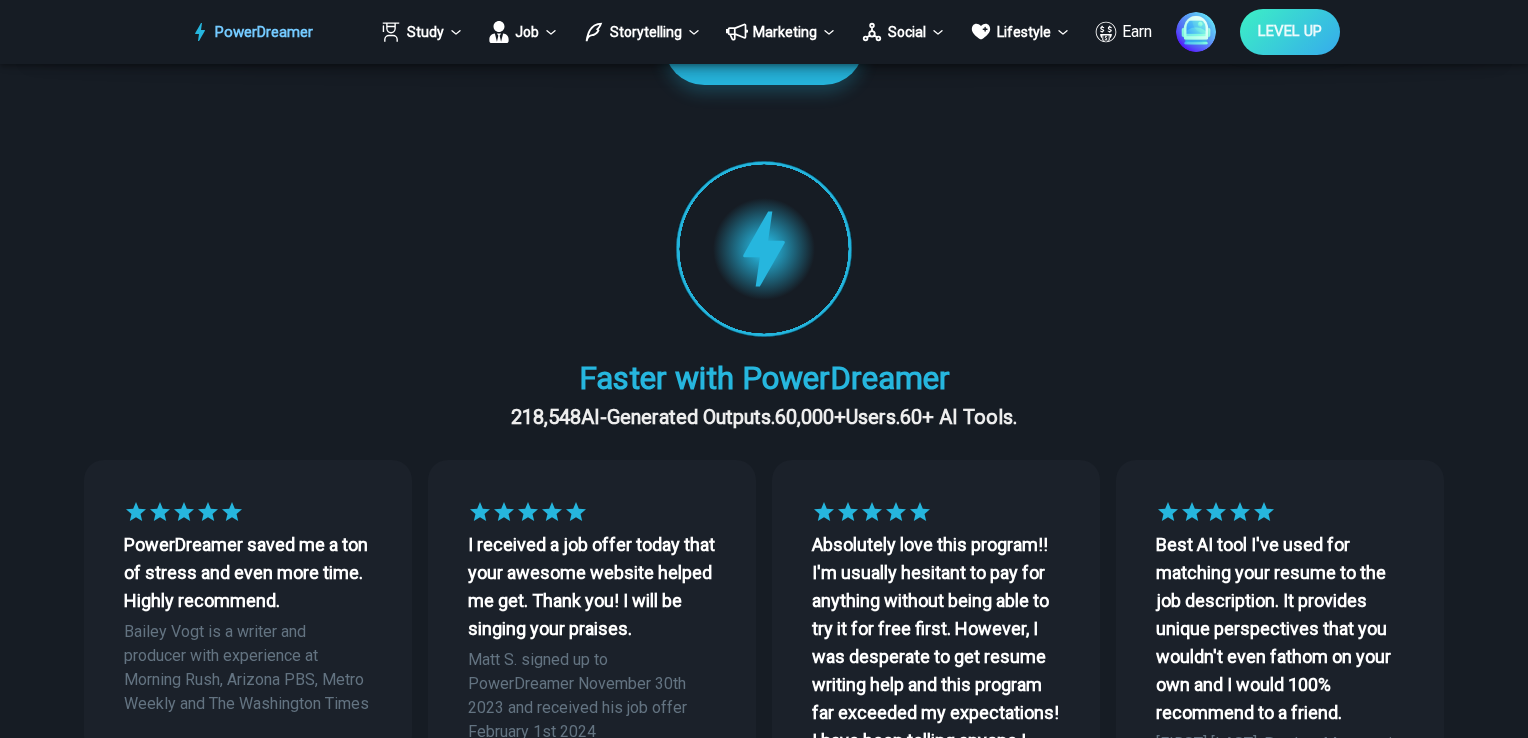 scroll, scrollTop: 0, scrollLeft: 0, axis: both 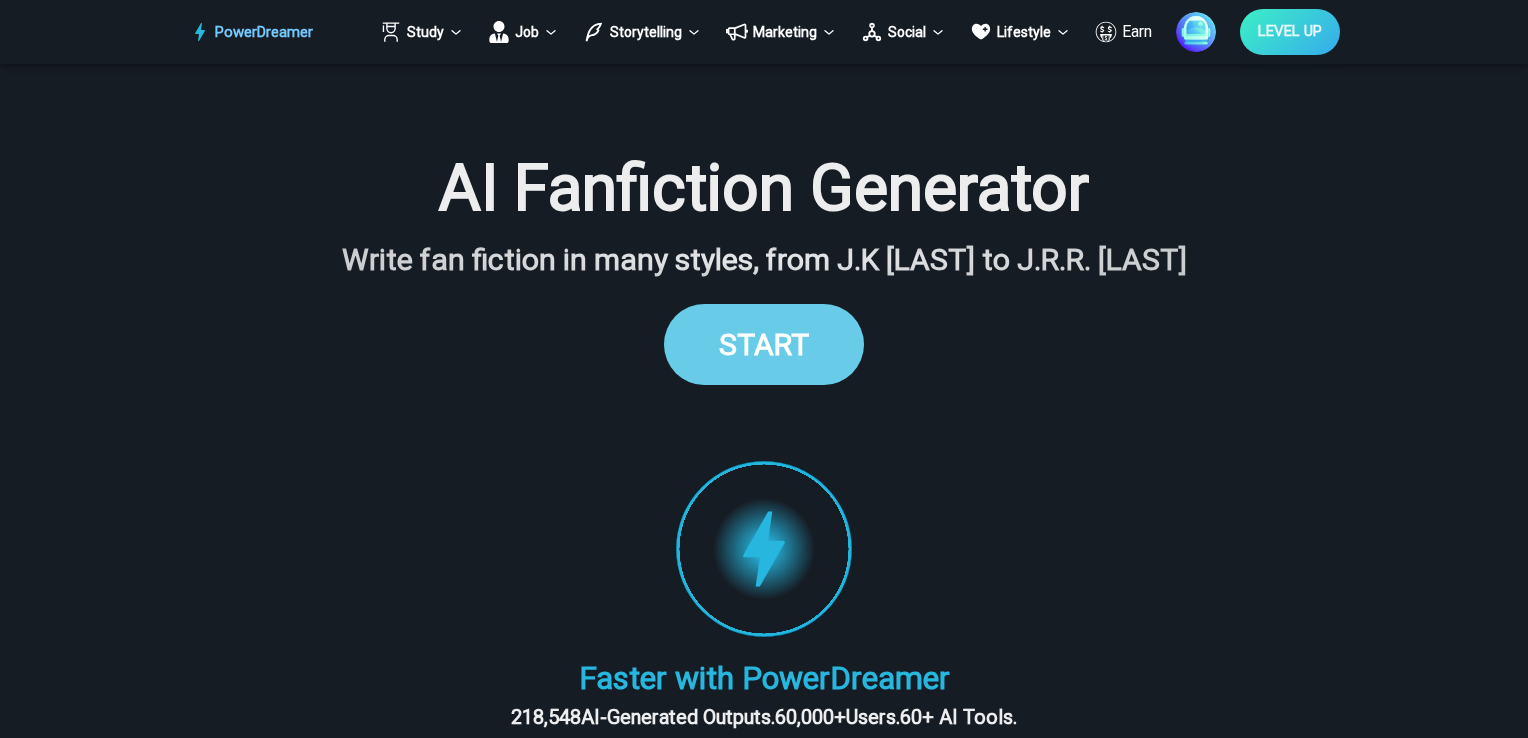 click on "START" at bounding box center [764, 344] 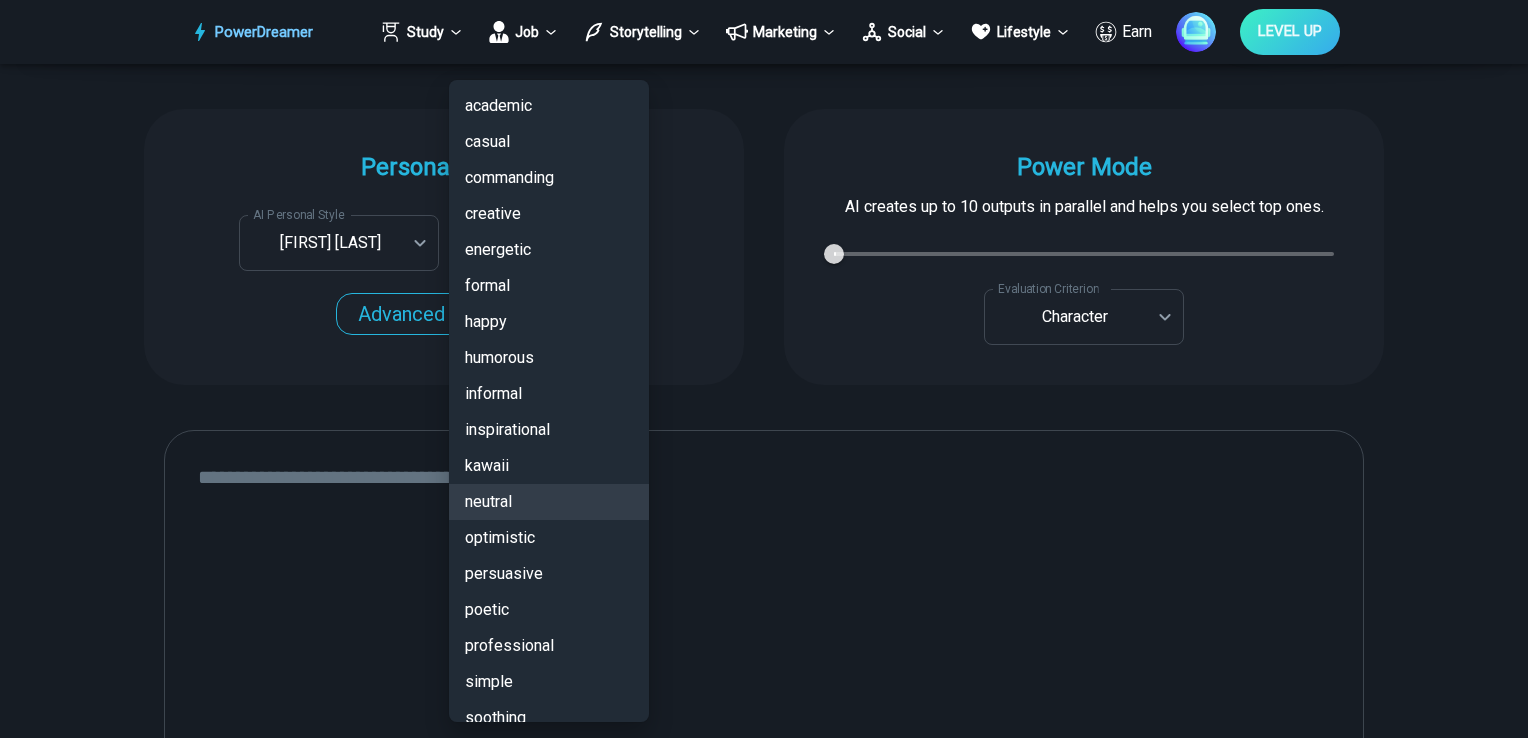 click on "PowerDreamer Study Job Storytelling Marketing Social Lifestyle Earn LEVEL UP AI Fanfiction Generator Write fan fiction in many styles, from J.K [LAST] to J.R.R. [LAST]  START Faster with PowerDreamer 218,548  AI-Generated Outputs.  60,000+  PowerDreamer  Users.  60+ AI Tools. PowerDreamer saved me a ton of stress and even more time. Highly recommend. [FIRST] [LAST] is a writer and producer with experience at Morning Rush, Arizona PBS, Metro Weekly and The Washington Times I received a job offer today that your awesome website helped me get. Thank you! I will be singing your praises. [FIRST] [LAST] signed up to PowerDreamer November 30th 2023 and received his job offer February 1st 2024 Absolutely love this program!! I'm usually hesitant to pay for anything without being able to try it for free first. However, I was desperate to get resume writing help and this program far exceeded my expectations! I have been telling anyone I know looking for a job to try it. [FIRST] [LAST] [LAST], Product Manager in E-Commerce Age 18" at bounding box center (764, 3000) 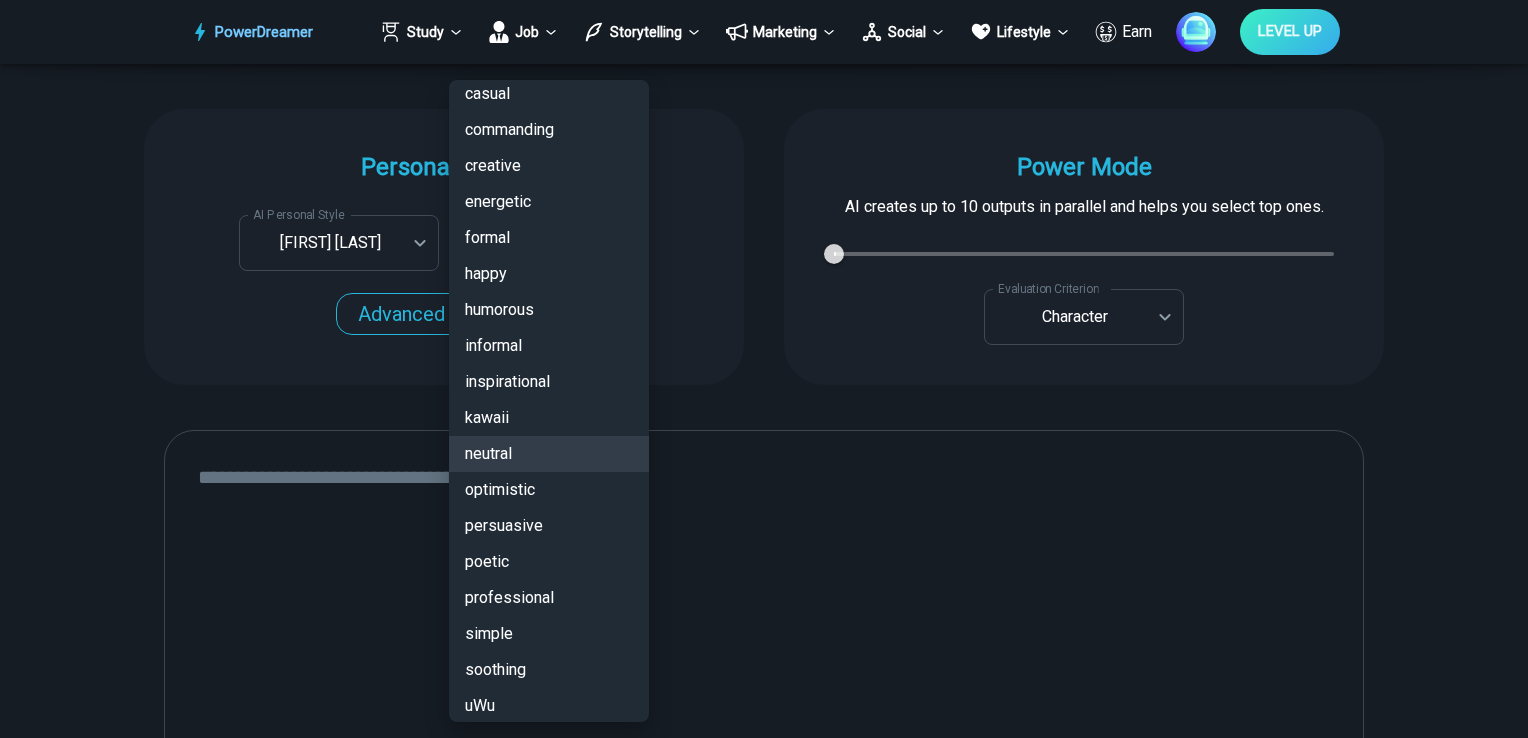 scroll, scrollTop: 93, scrollLeft: 0, axis: vertical 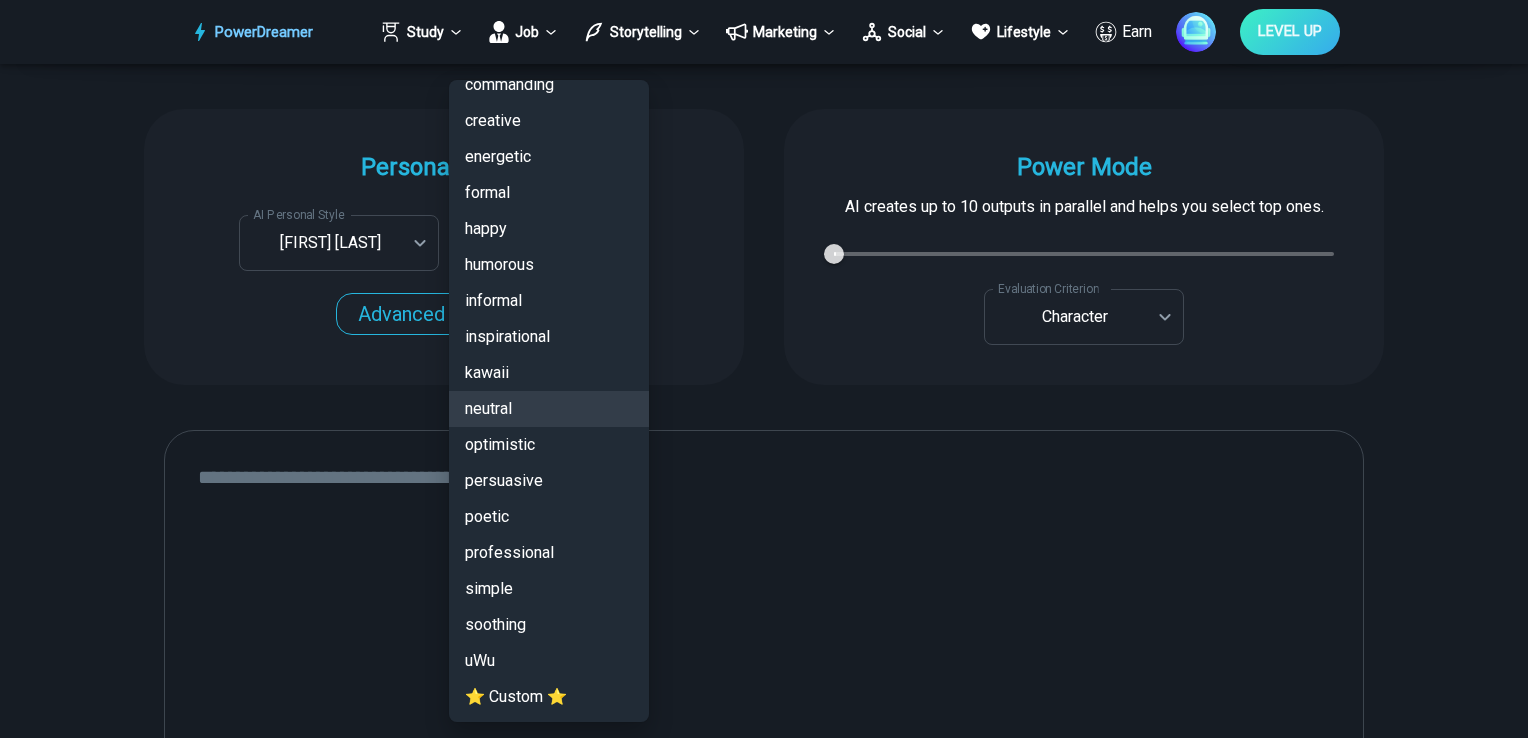 click at bounding box center (764, 369) 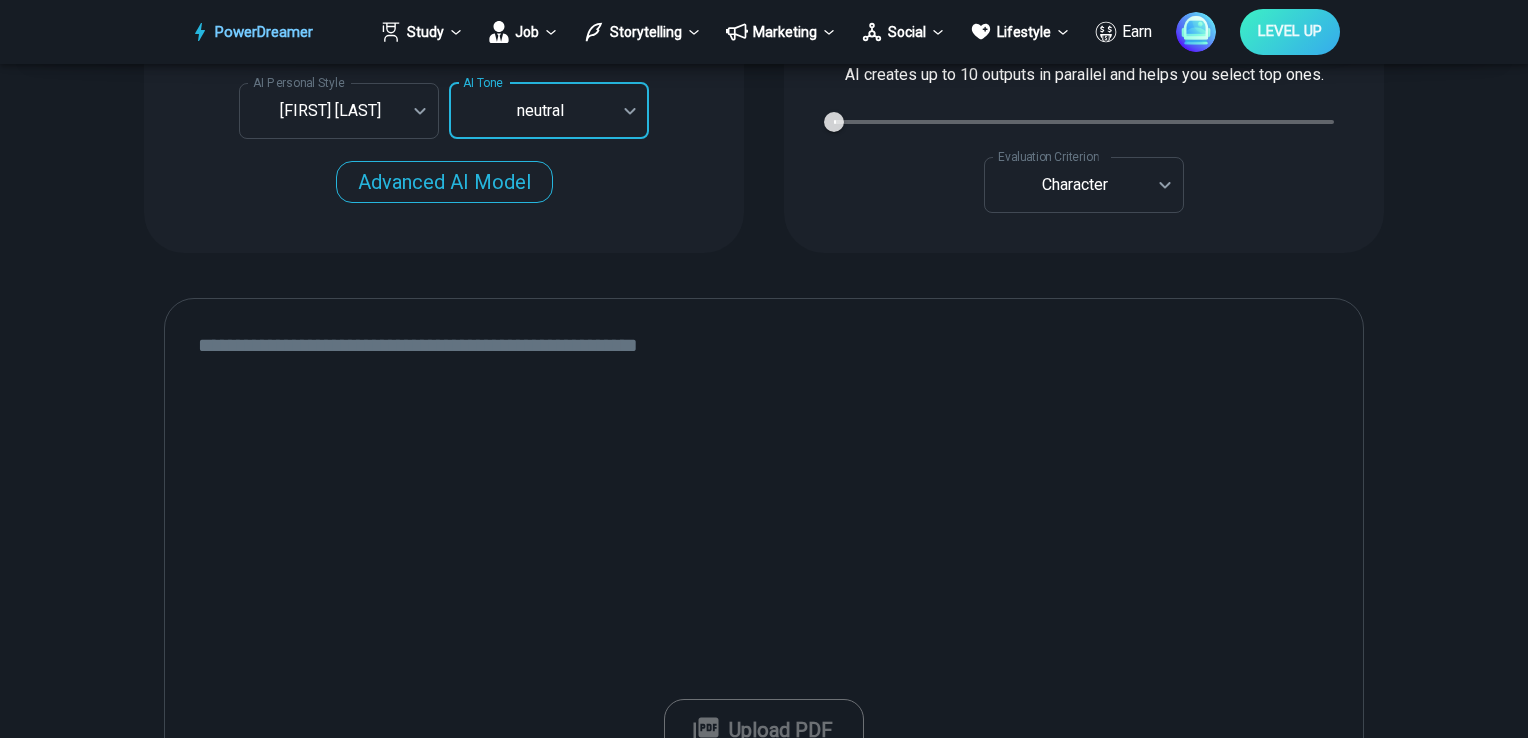 scroll, scrollTop: 2336, scrollLeft: 0, axis: vertical 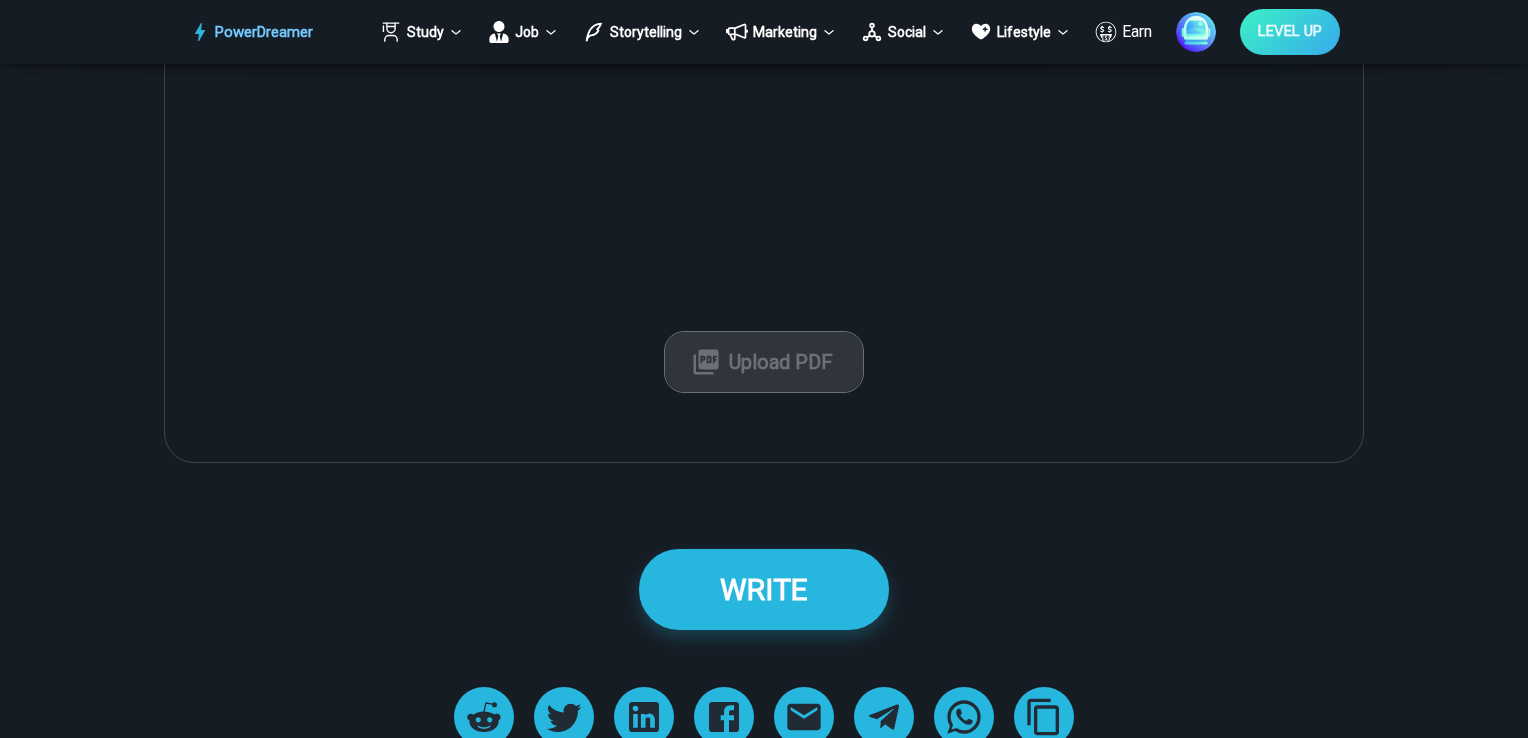 click on "Upload PDF" at bounding box center [764, 362] 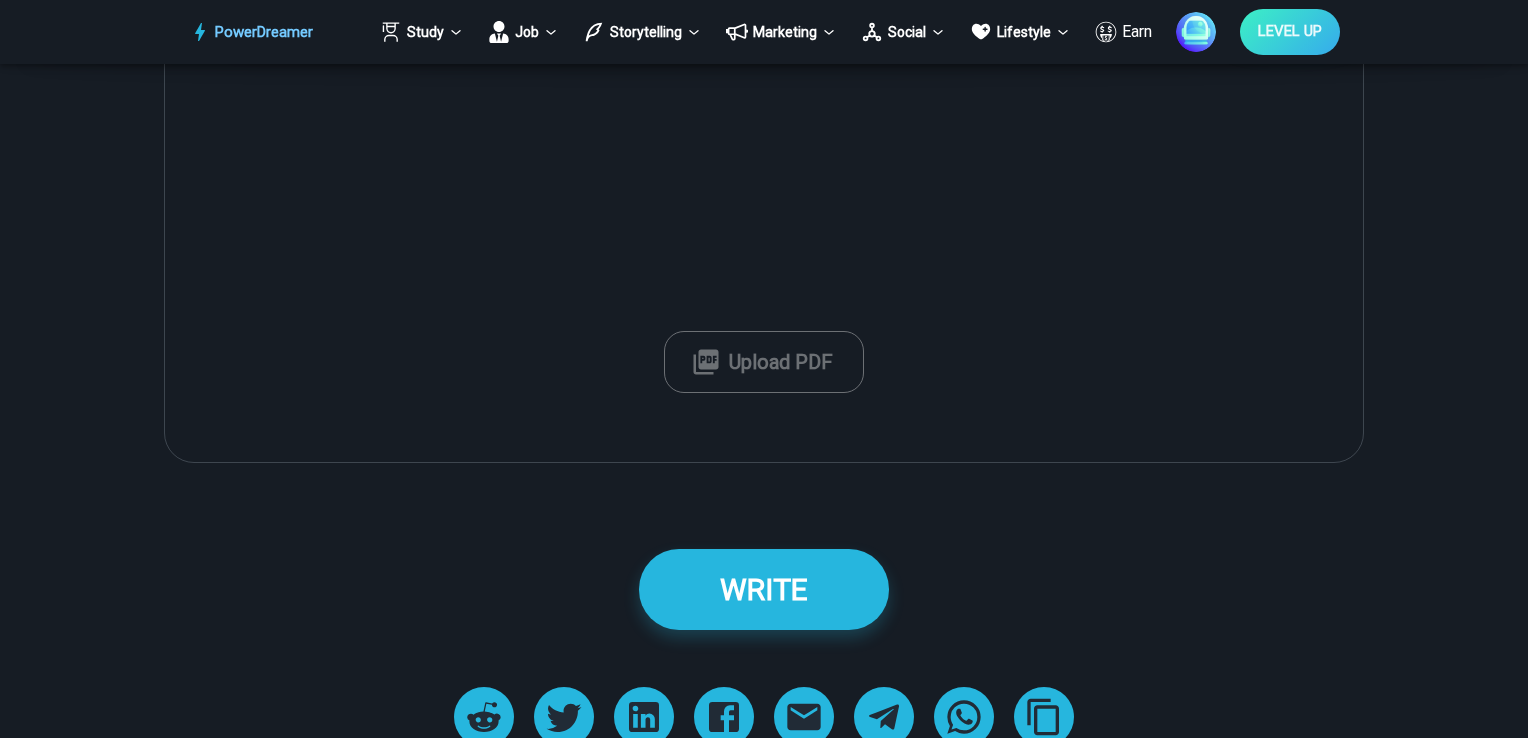 type on "**********" 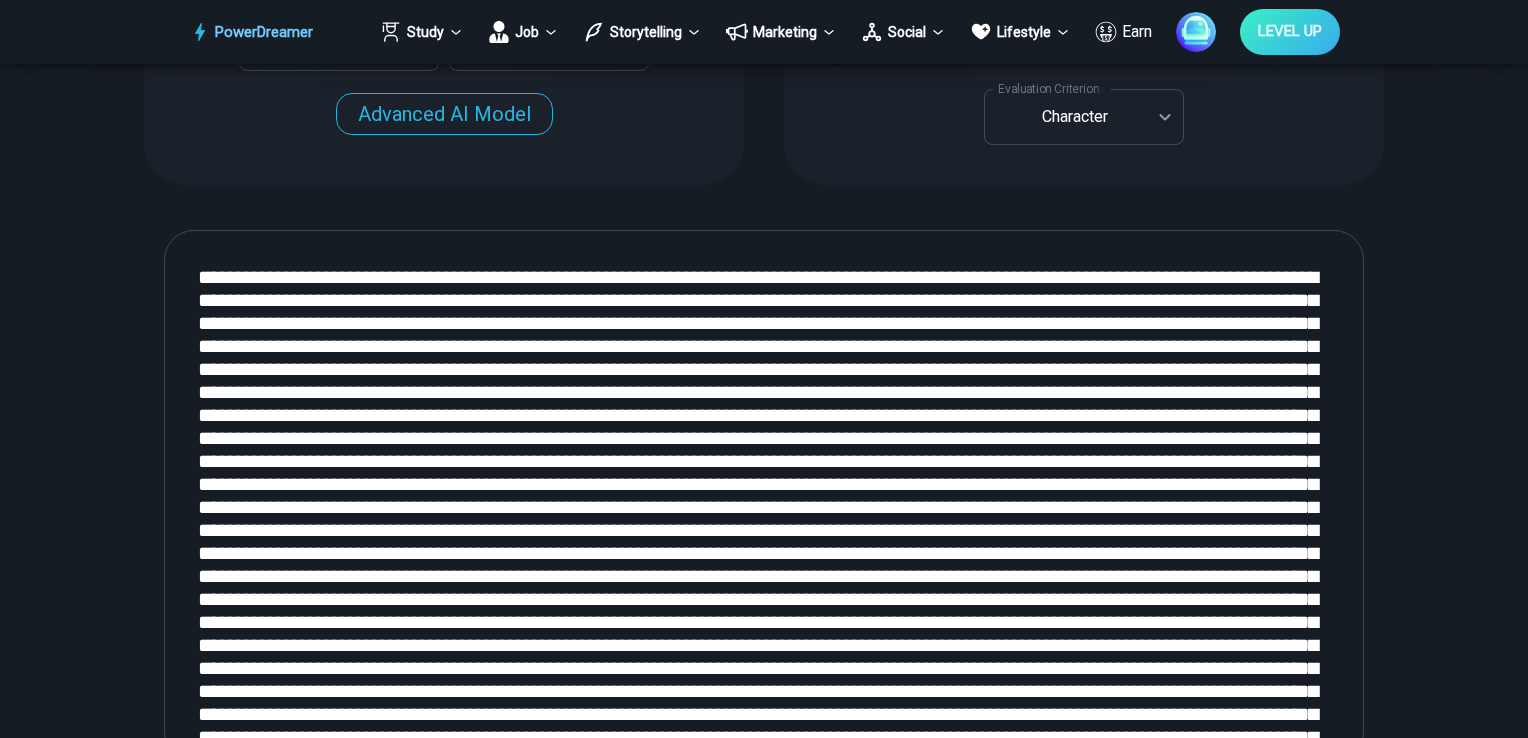 type on "**********" 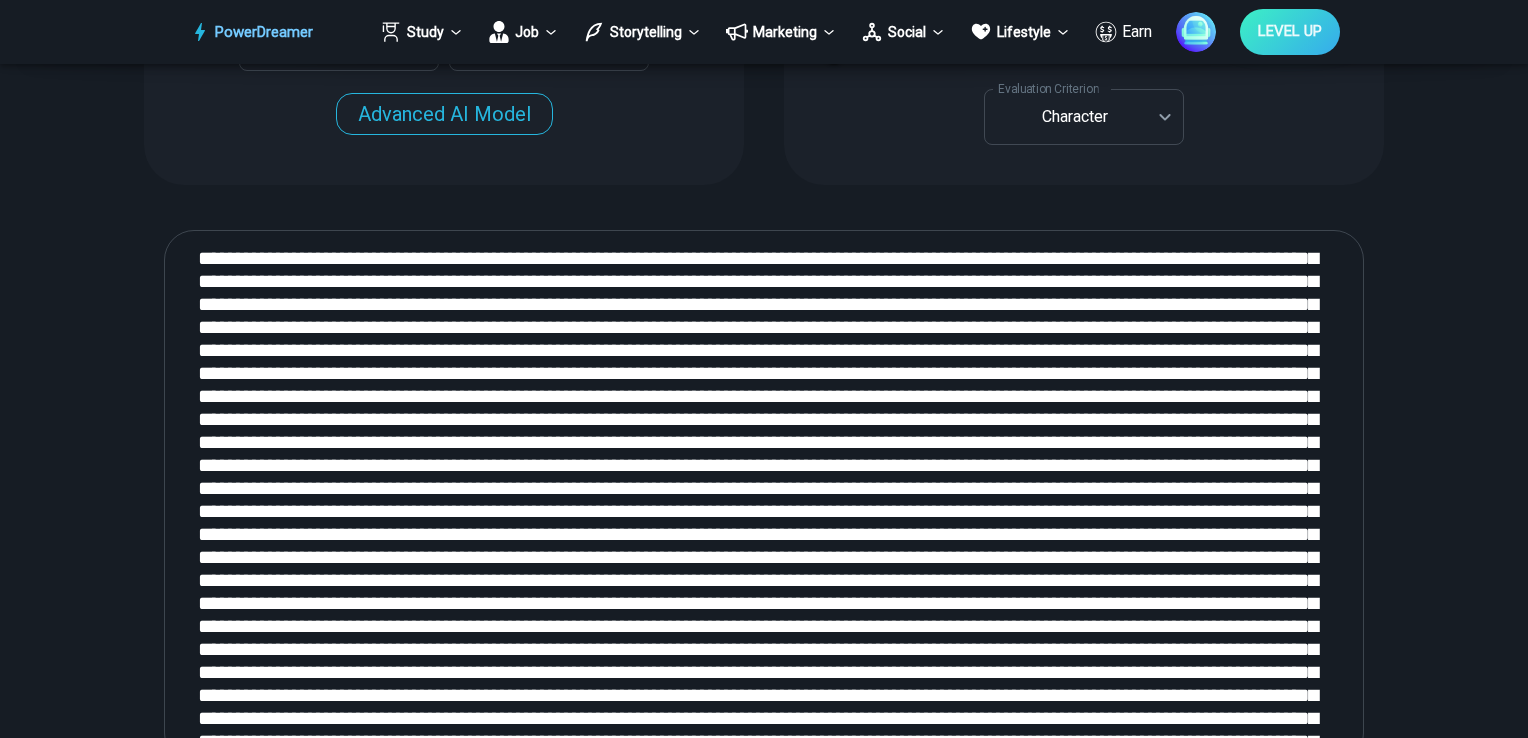 scroll, scrollTop: 100, scrollLeft: 0, axis: vertical 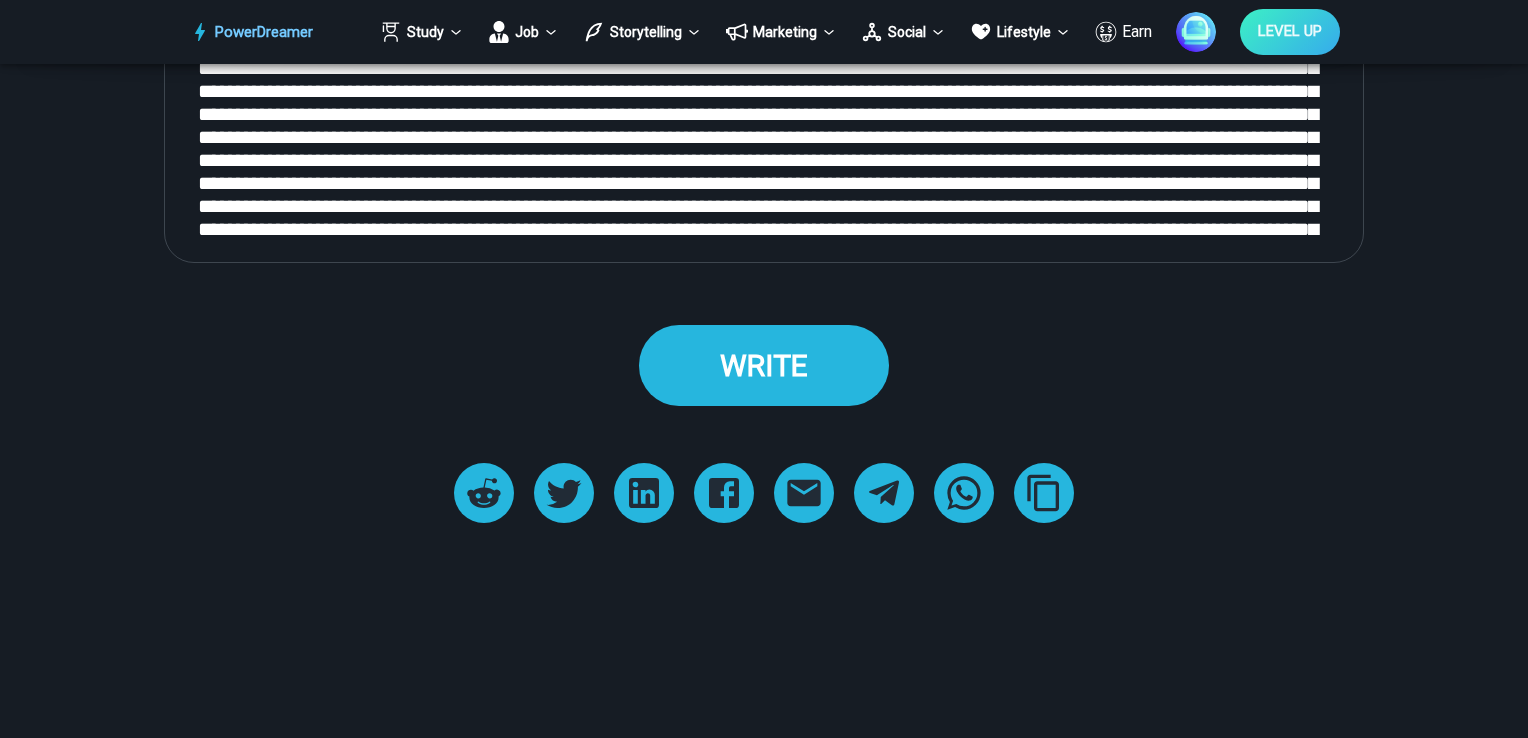 click on "WRITE" at bounding box center [764, 365] 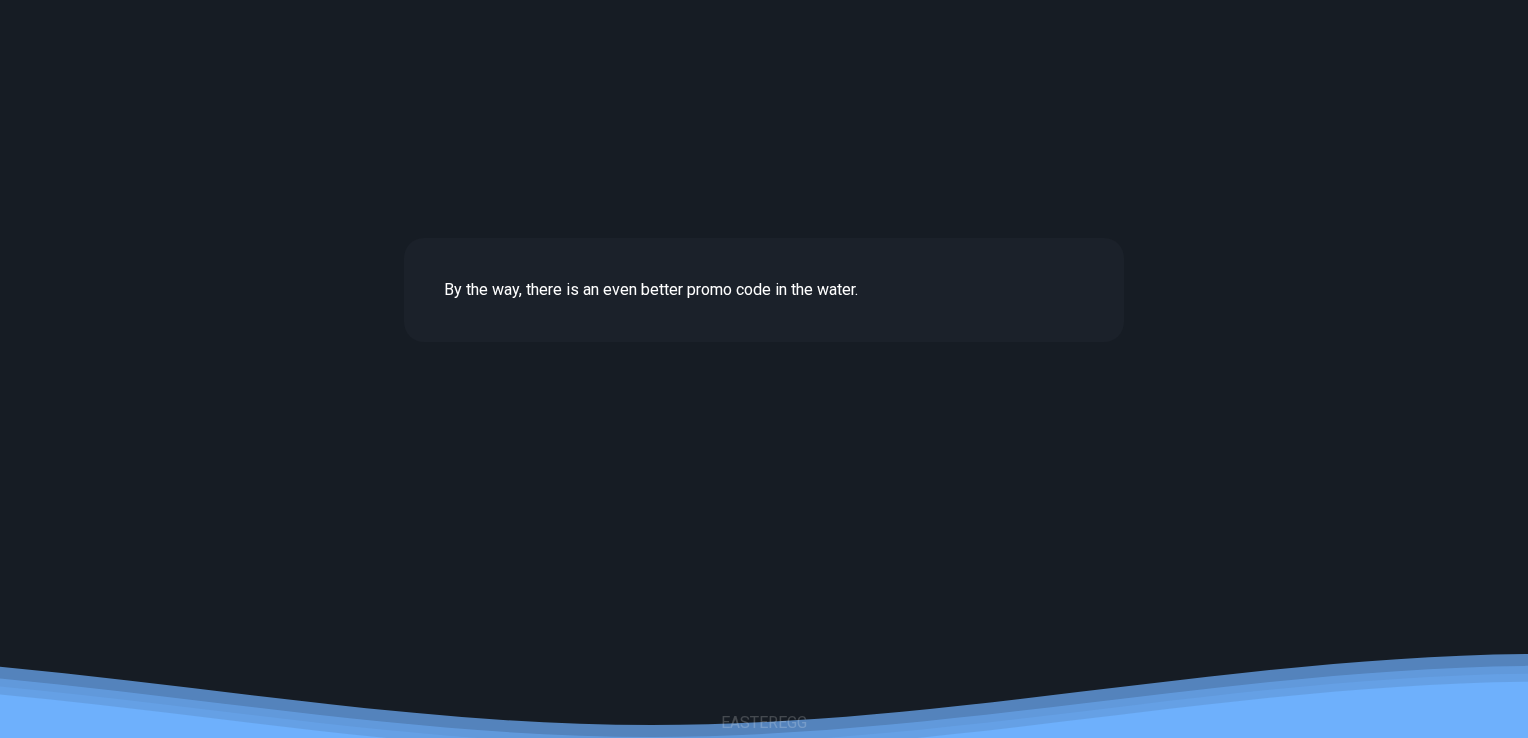 scroll, scrollTop: 7700, scrollLeft: 0, axis: vertical 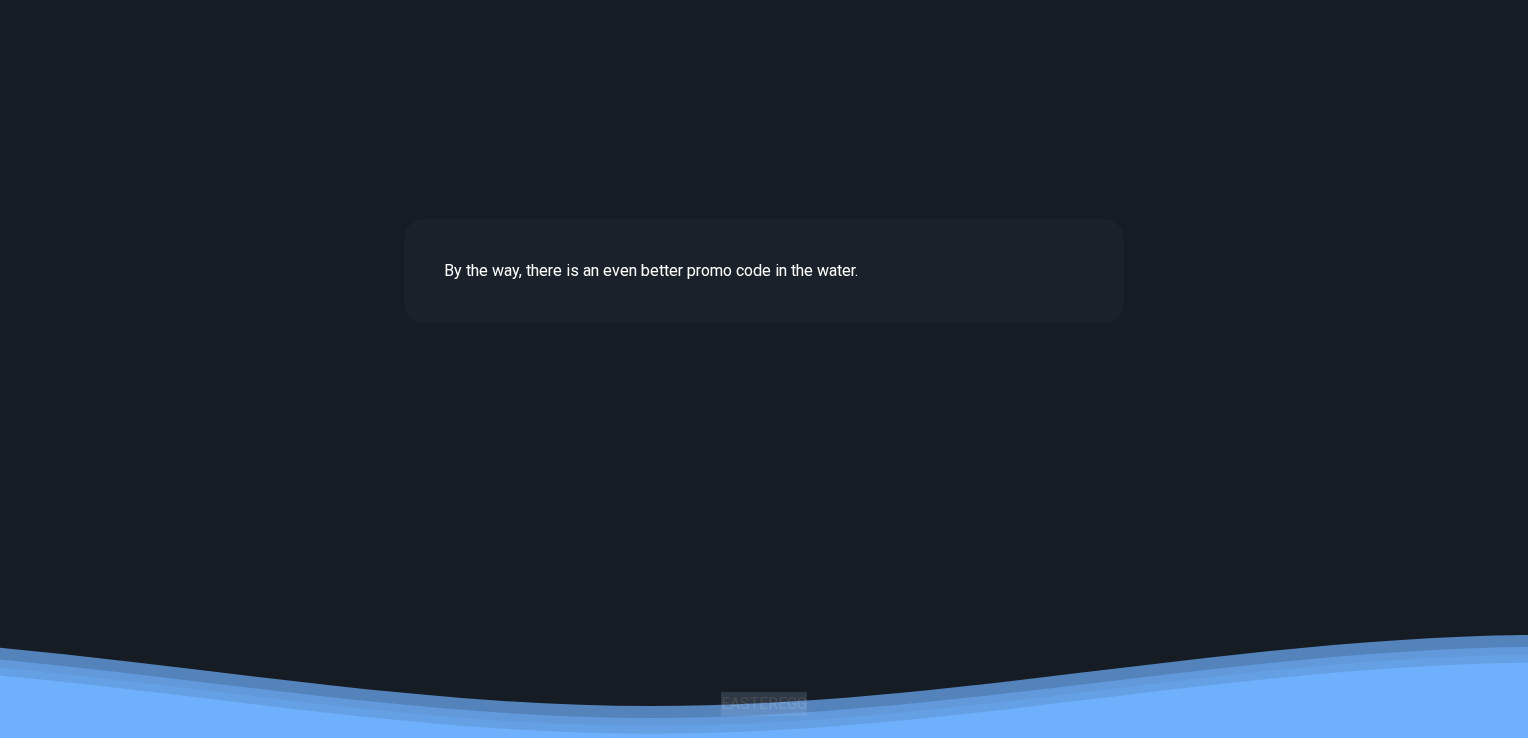 drag, startPoint x: 721, startPoint y: 705, endPoint x: 846, endPoint y: 707, distance: 125.016 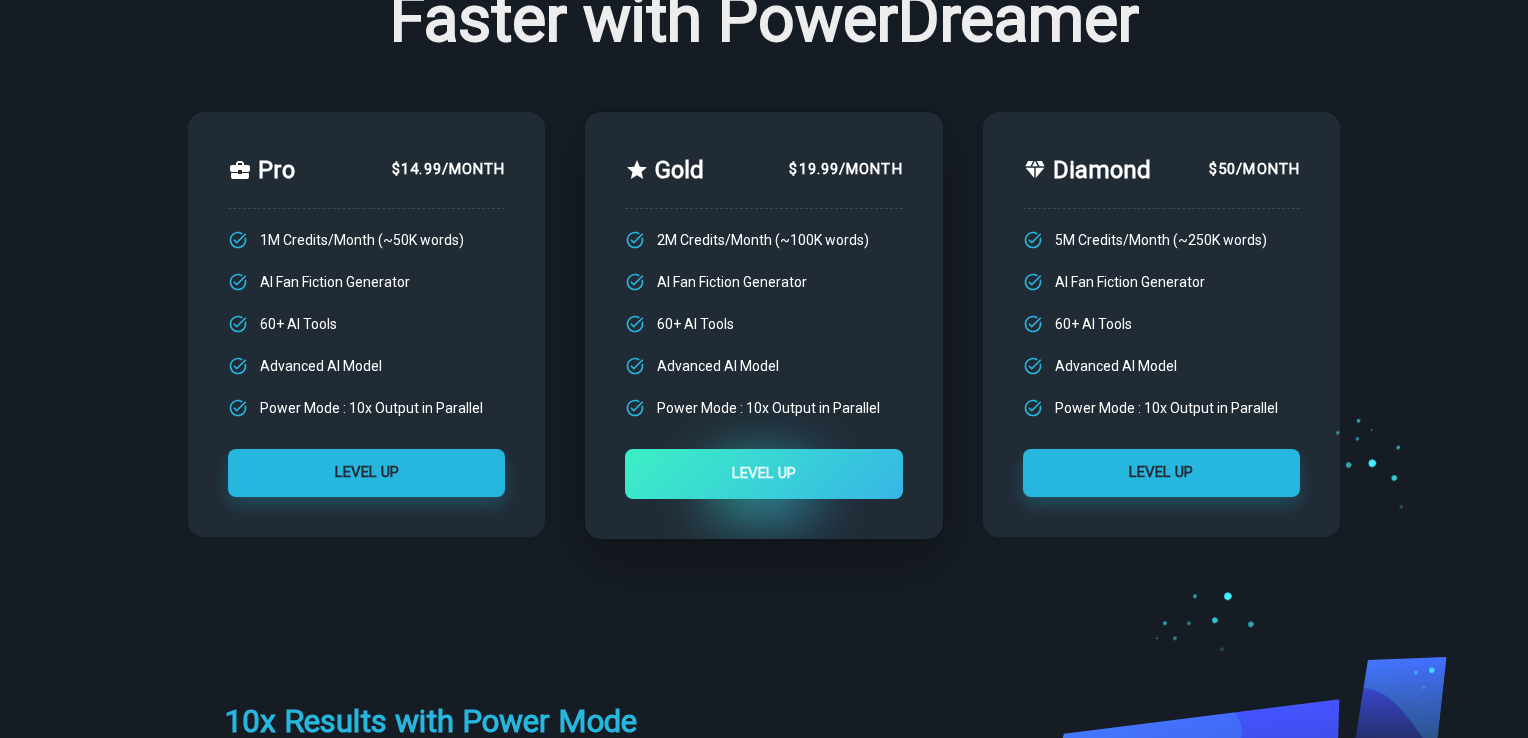 scroll, scrollTop: 0, scrollLeft: 0, axis: both 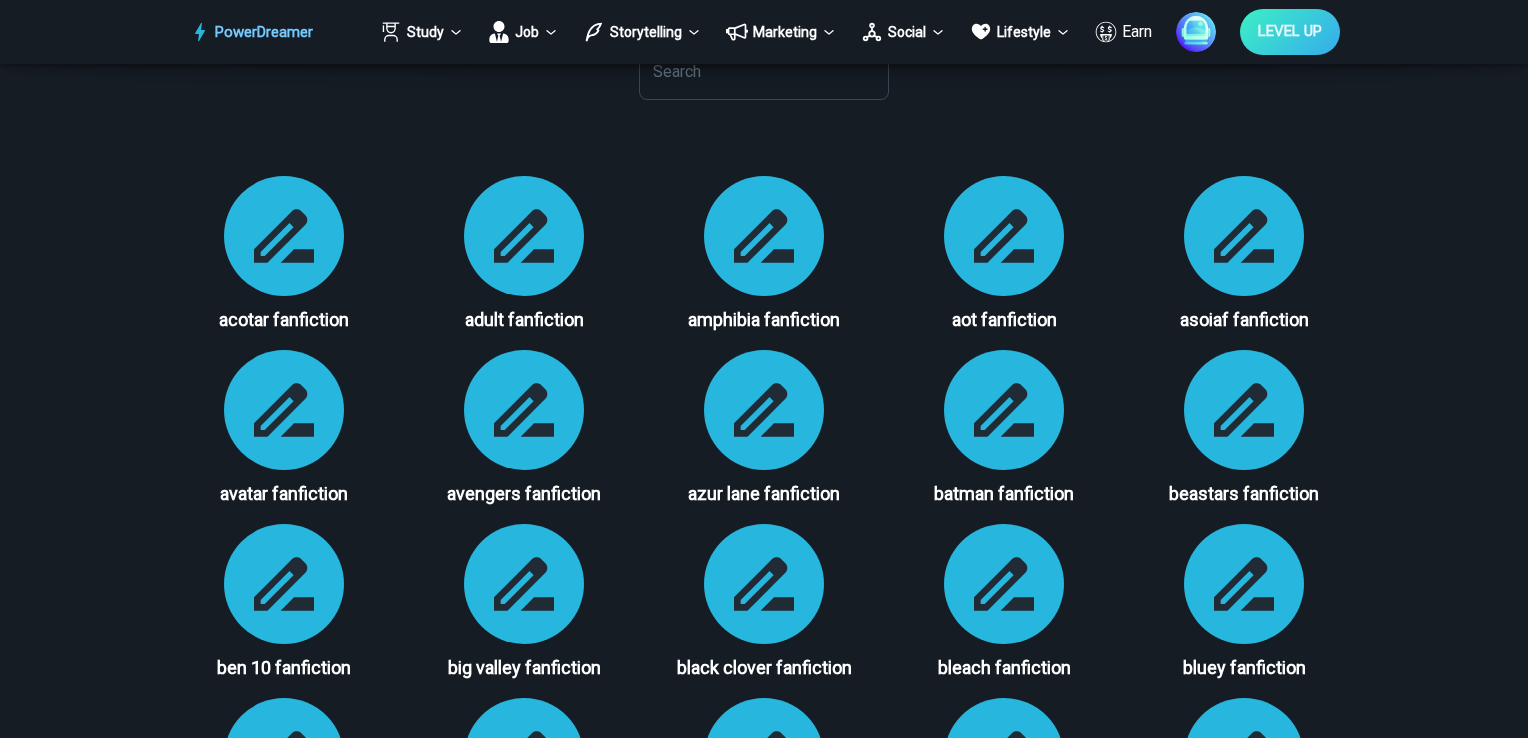 click on "aot fanfiction" at bounding box center (1004, 320) 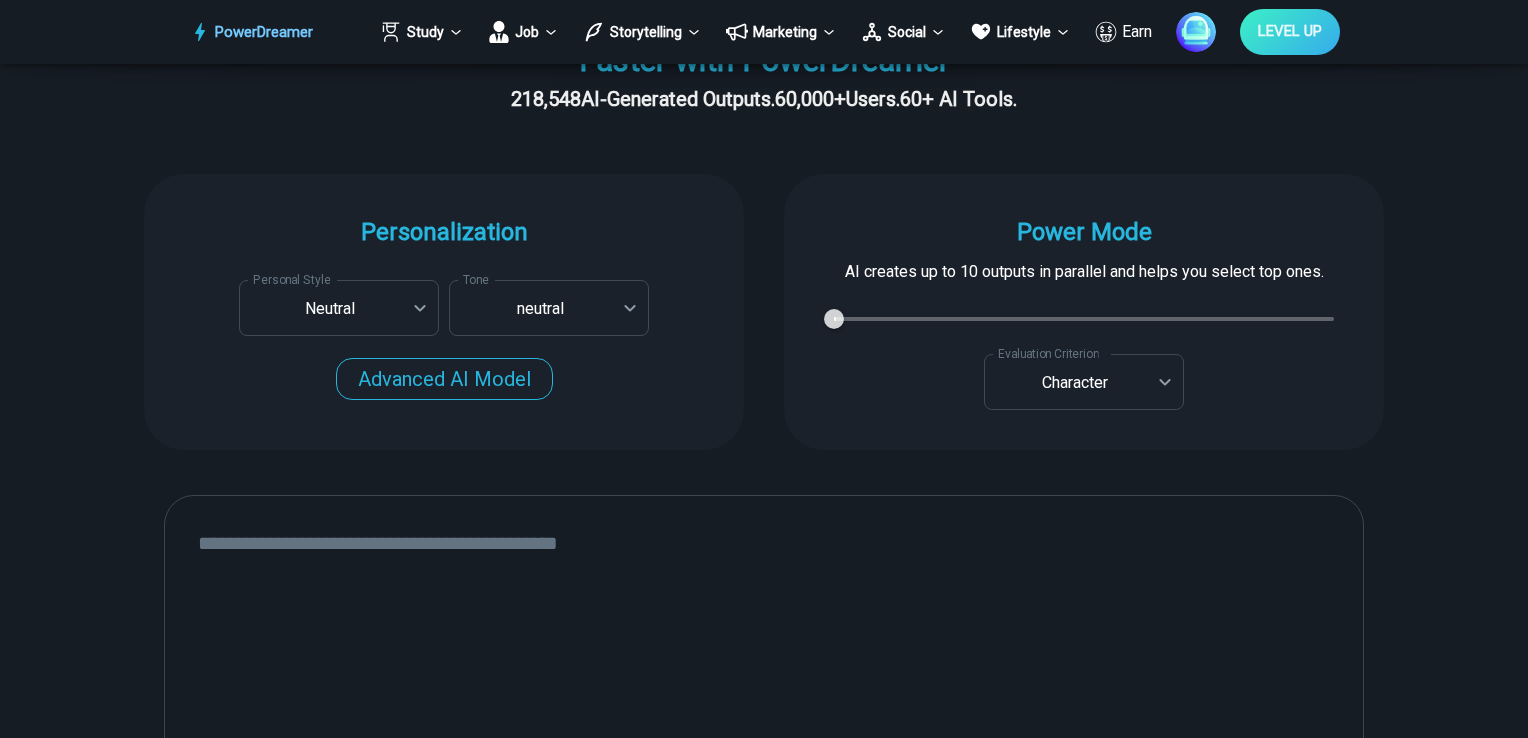 scroll, scrollTop: 600, scrollLeft: 0, axis: vertical 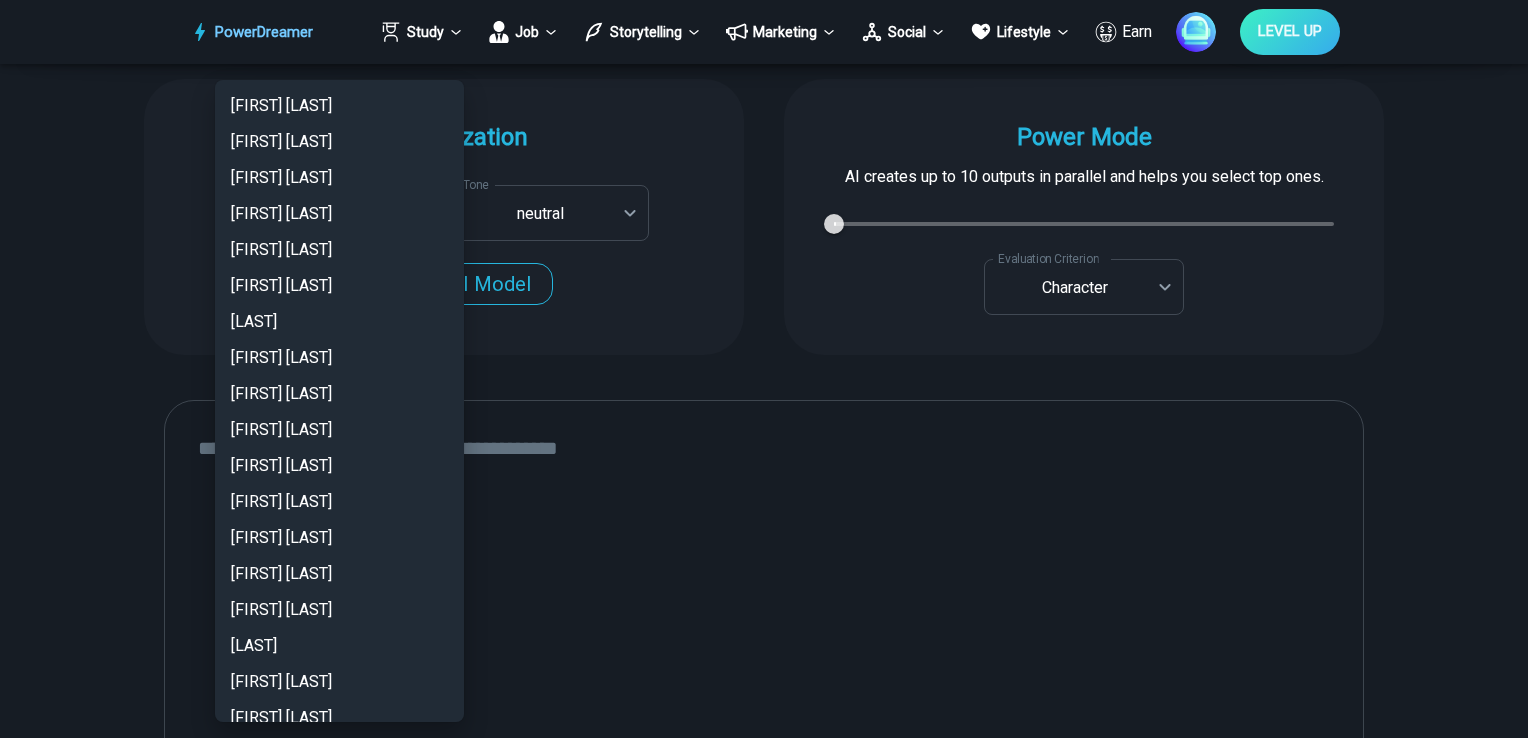 click on "**********" at bounding box center [764, 1373] 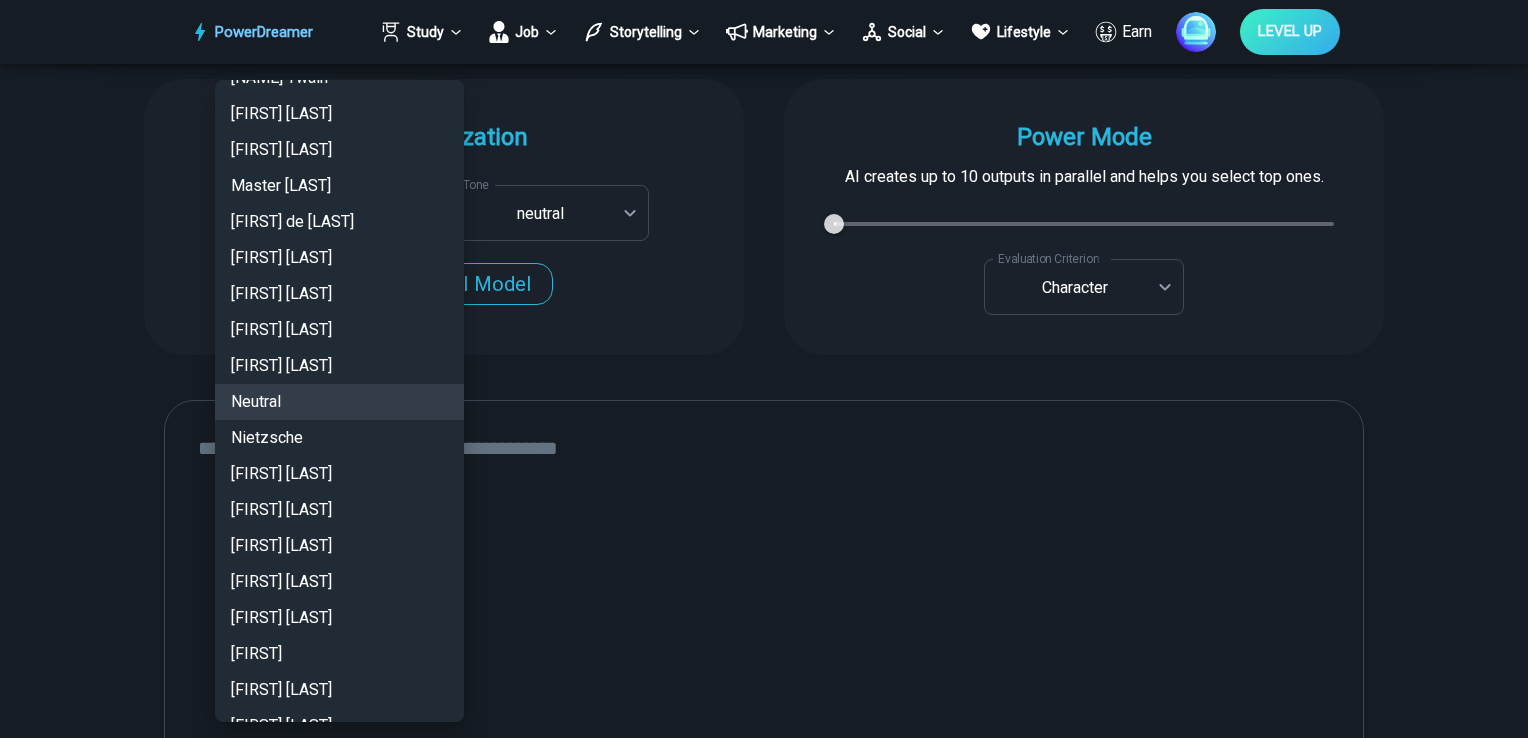 click at bounding box center [764, 369] 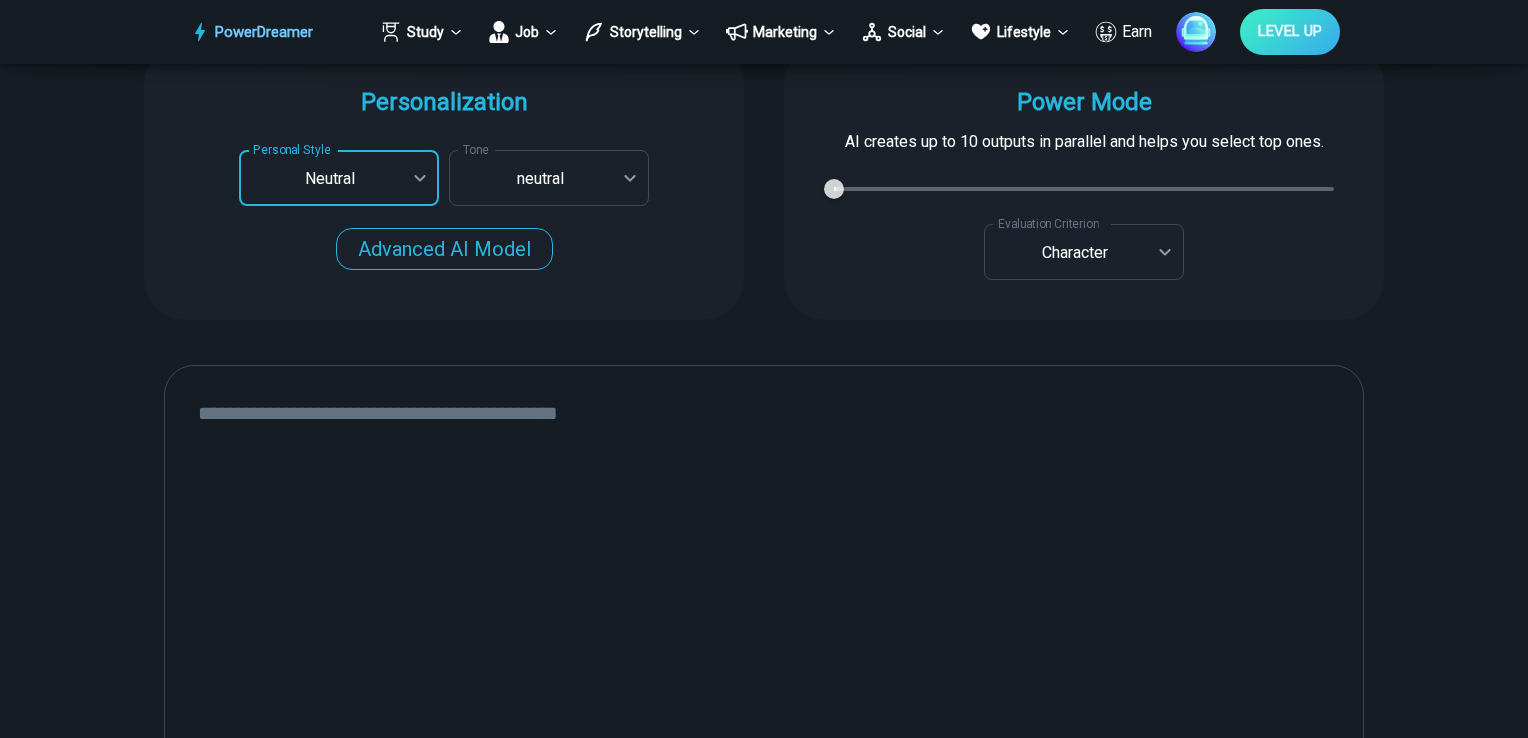 scroll, scrollTop: 600, scrollLeft: 0, axis: vertical 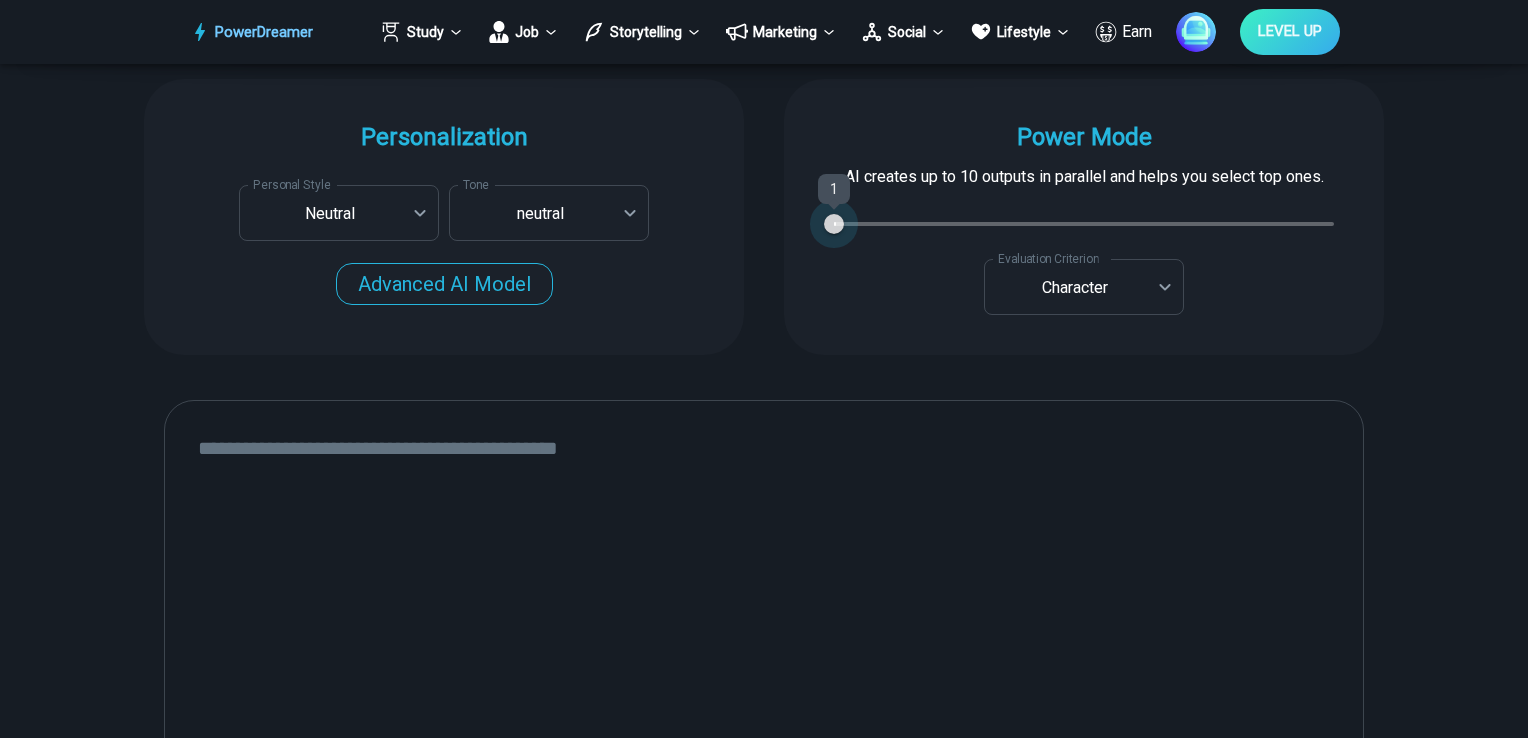 type on "*" 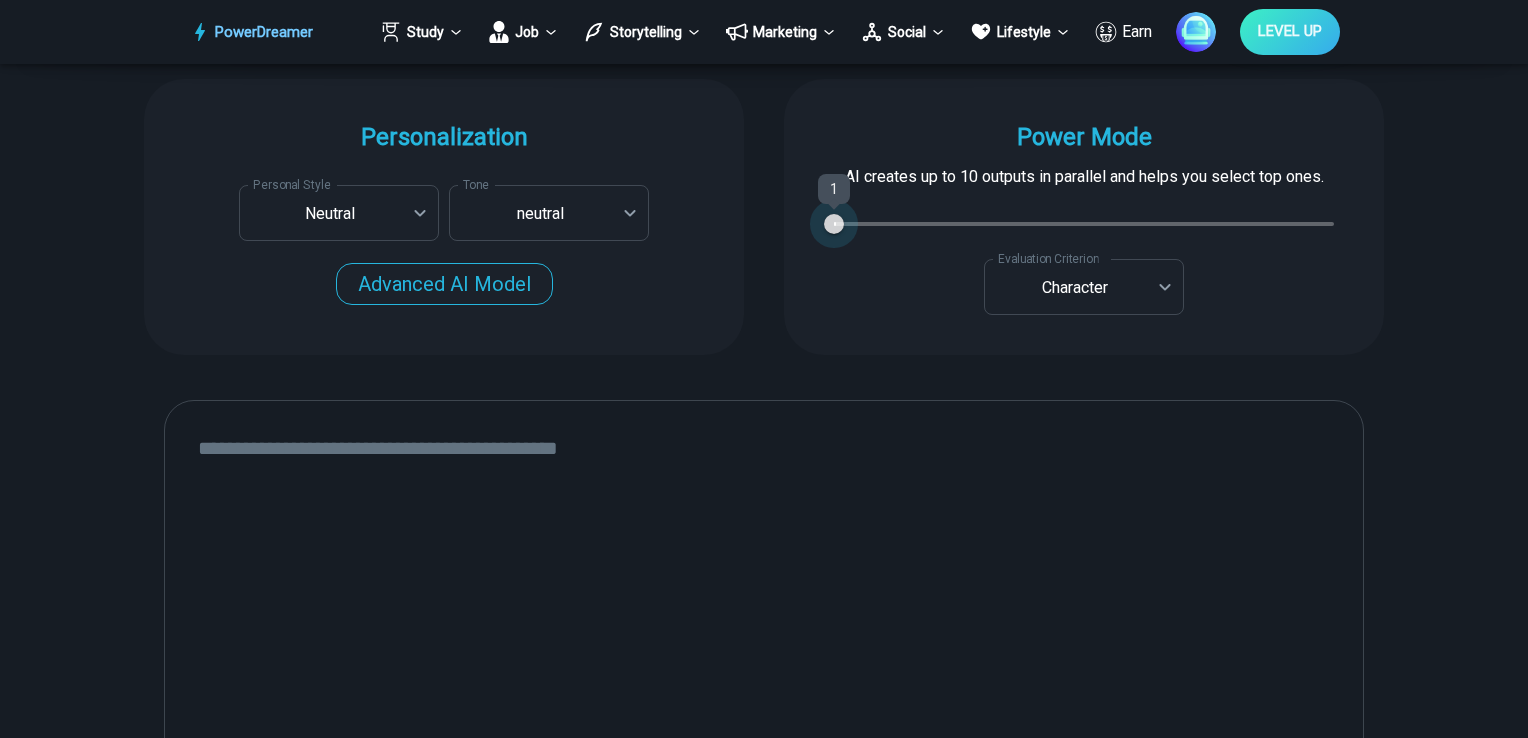 type on "*" 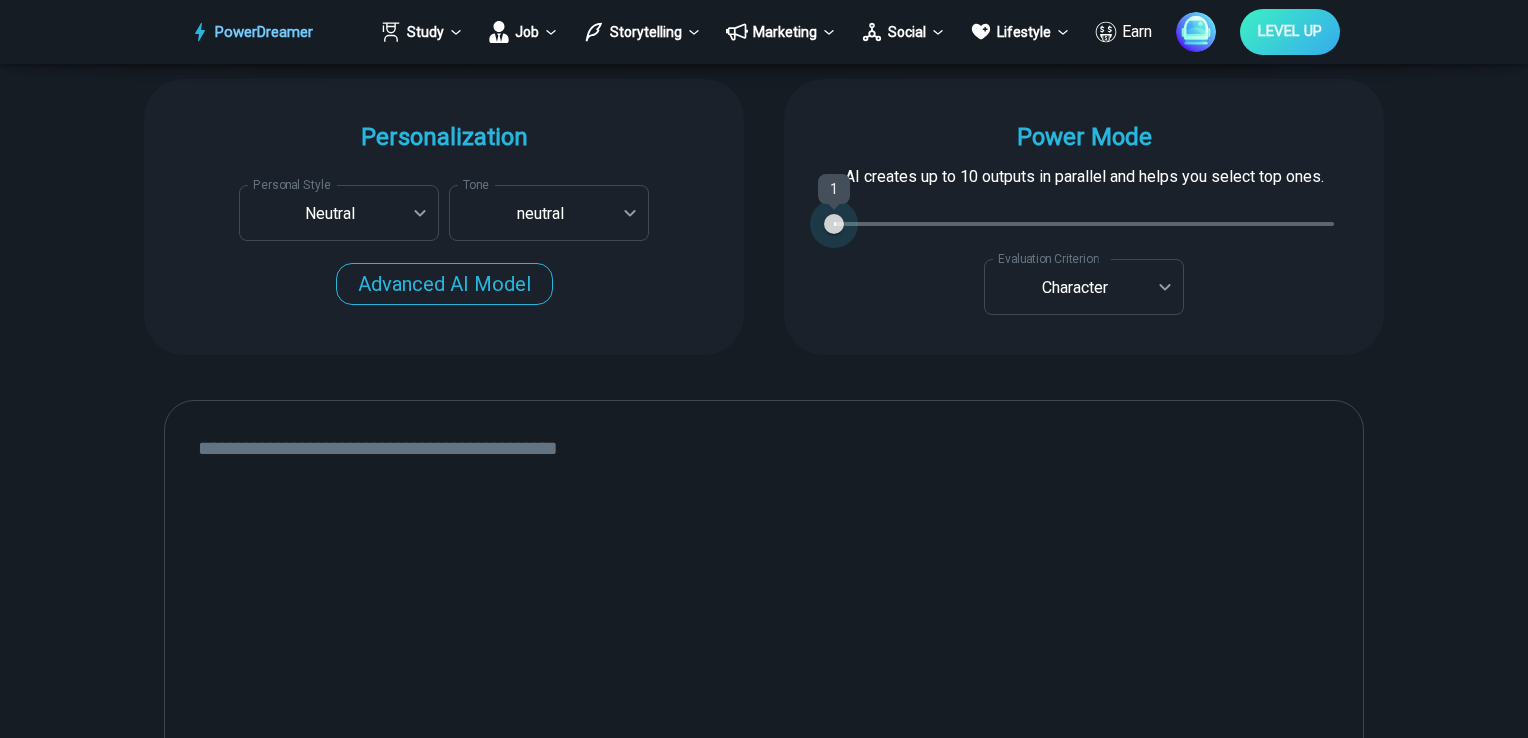 type on "*" 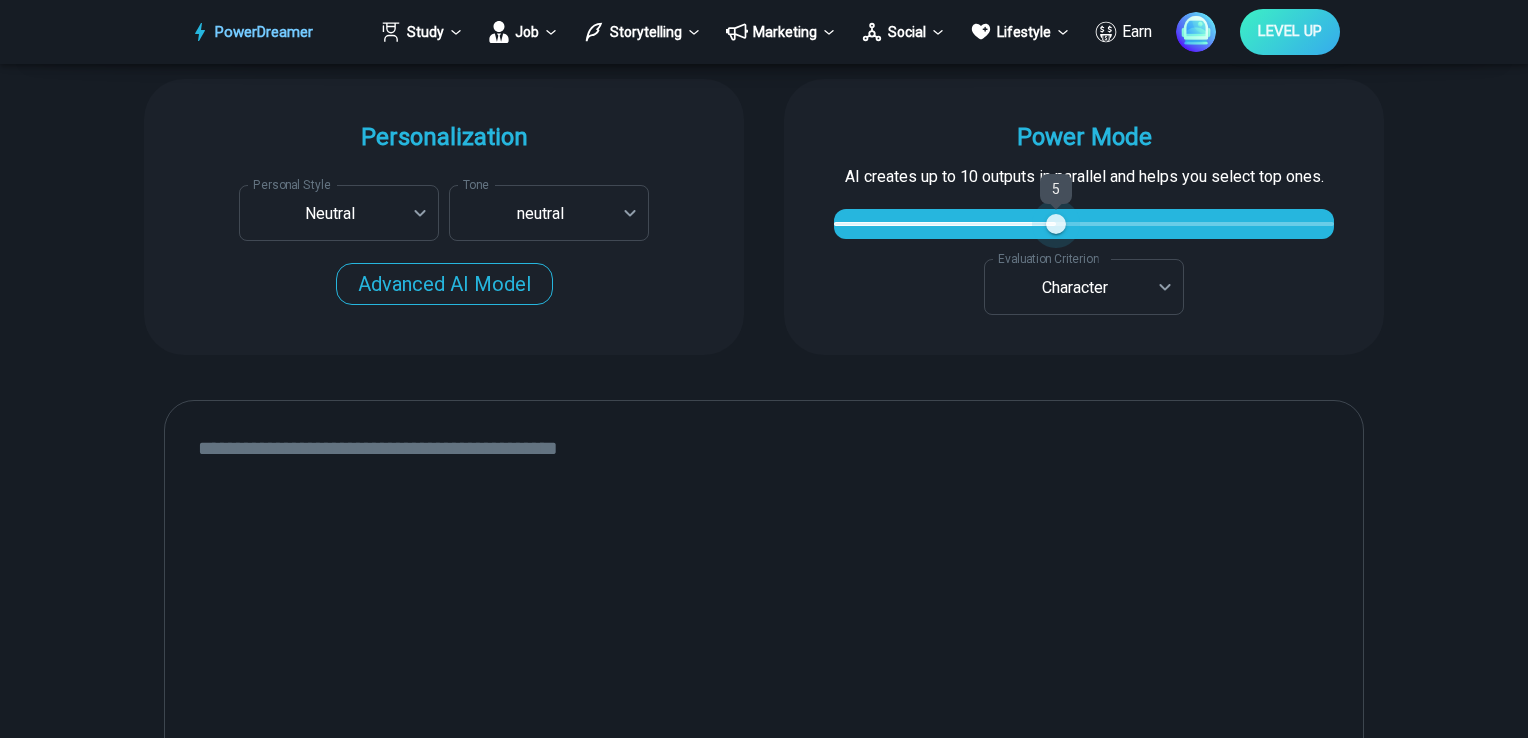 type on "*" 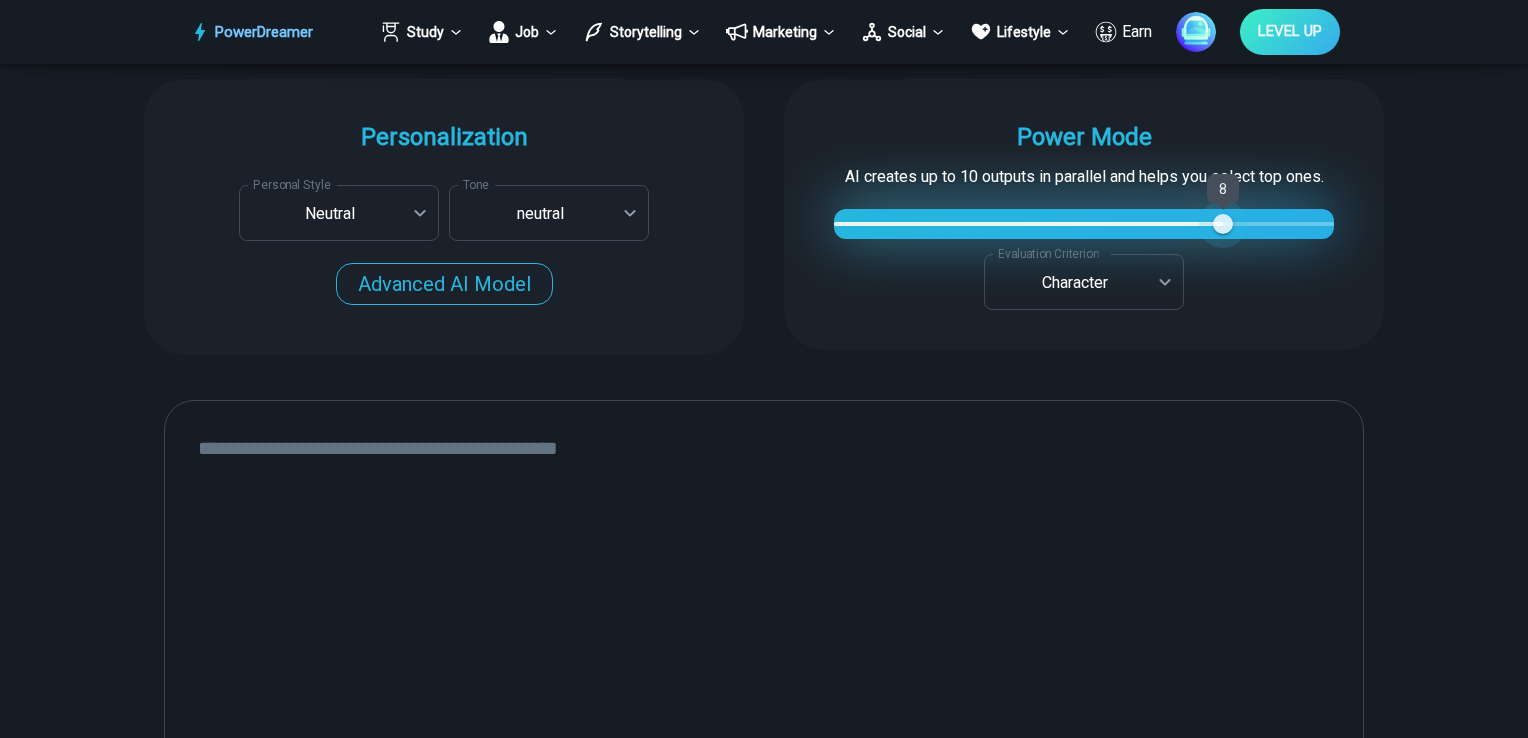 type on "*" 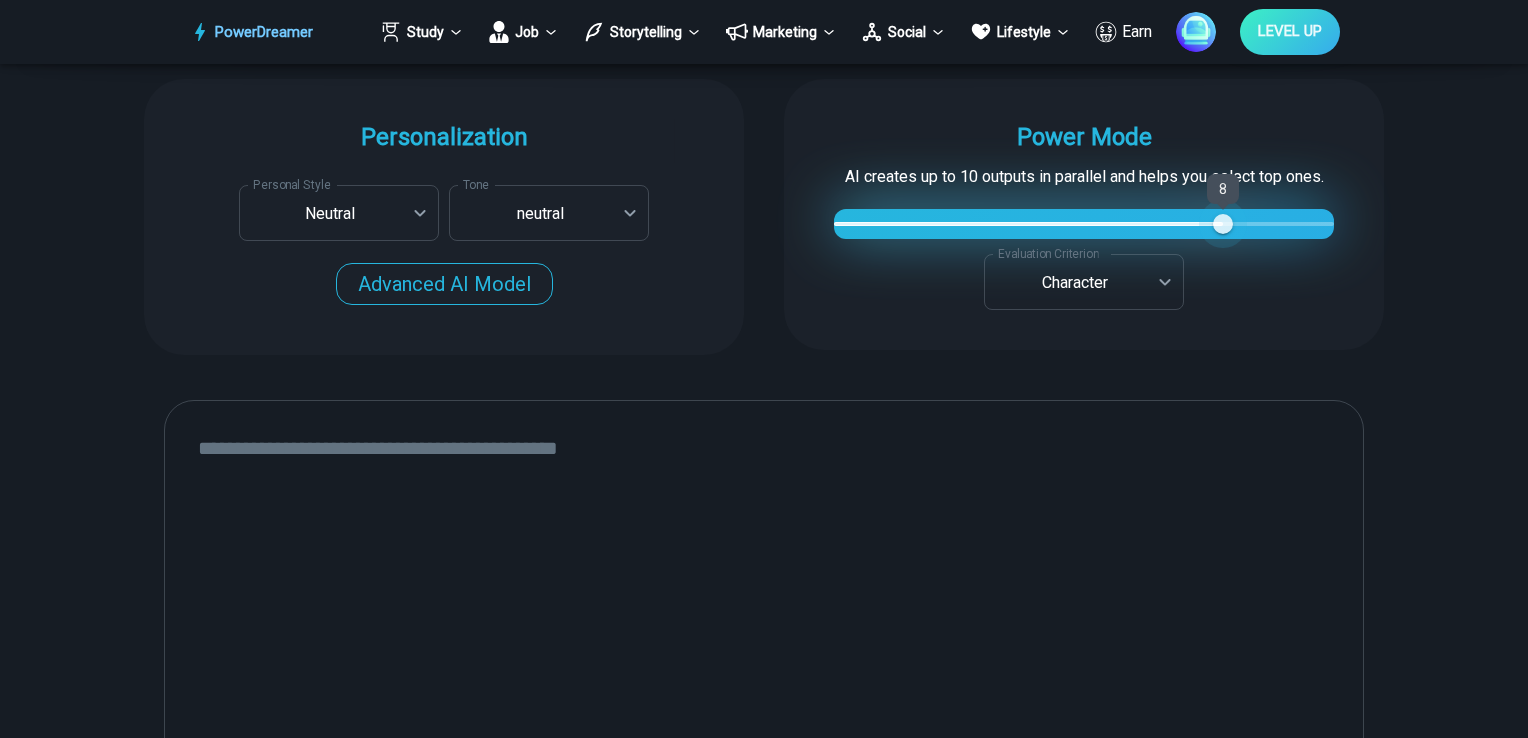 type on "*" 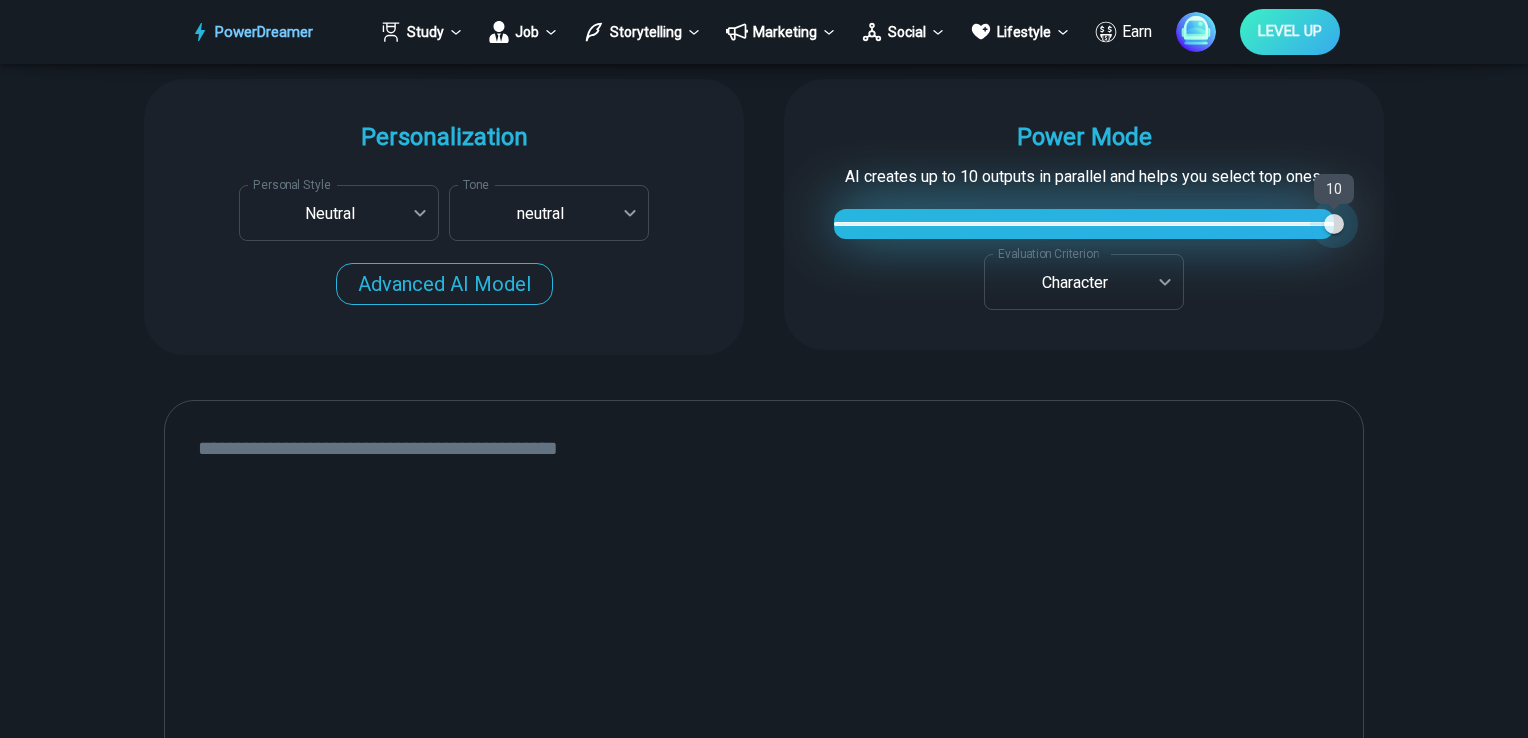 drag, startPoint x: 835, startPoint y: 224, endPoint x: 1354, endPoint y: 220, distance: 519.01544 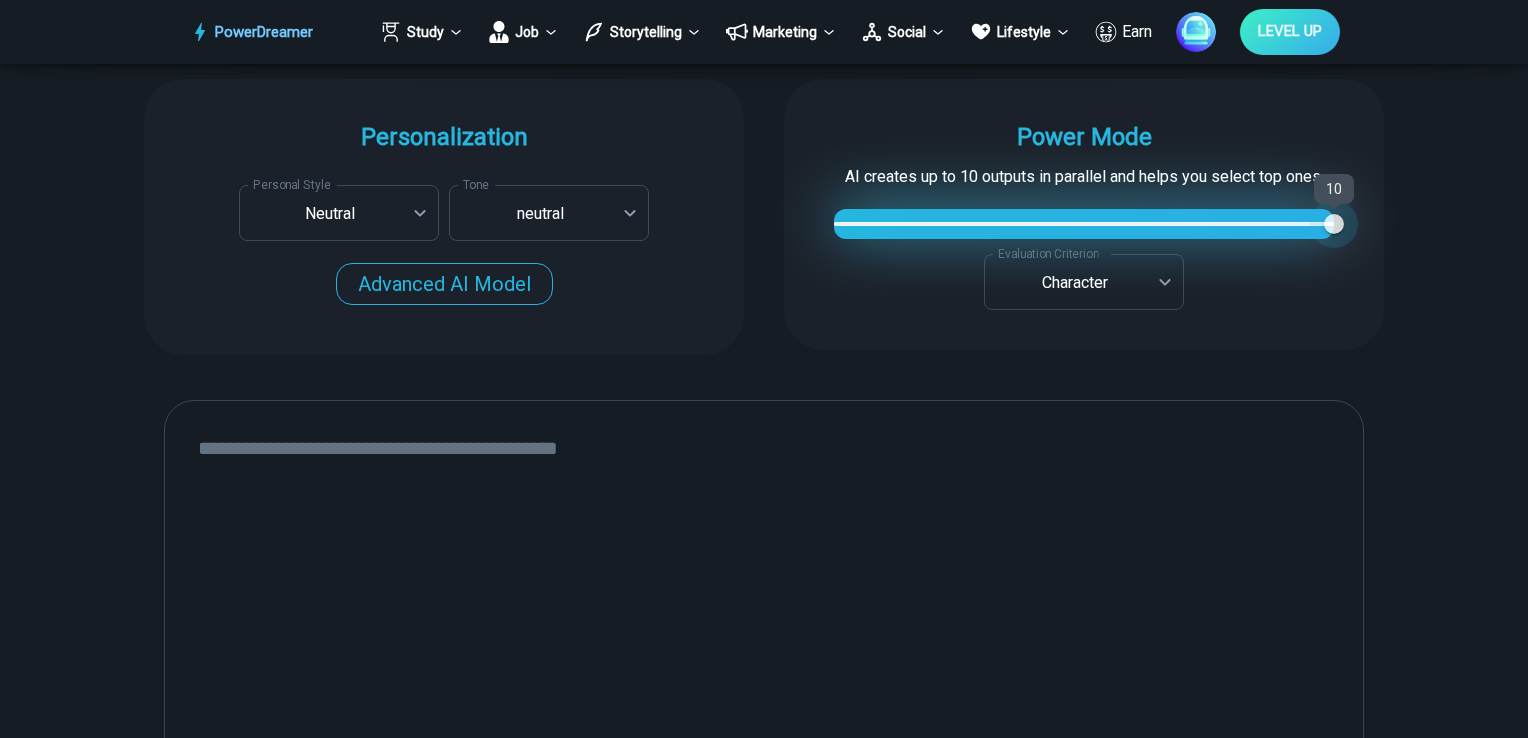 click on "10" at bounding box center [1334, 224] 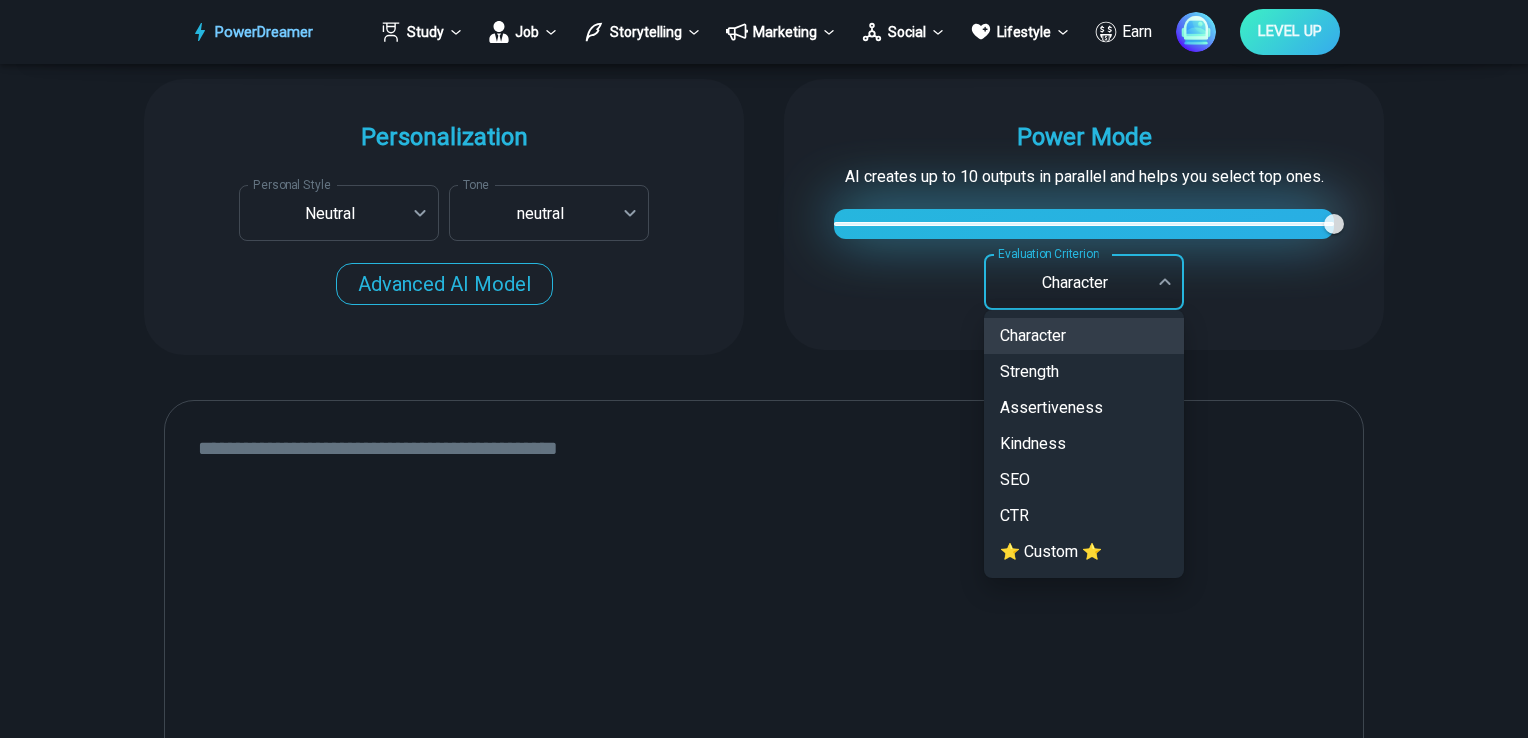 click on "**********" at bounding box center [764, 1373] 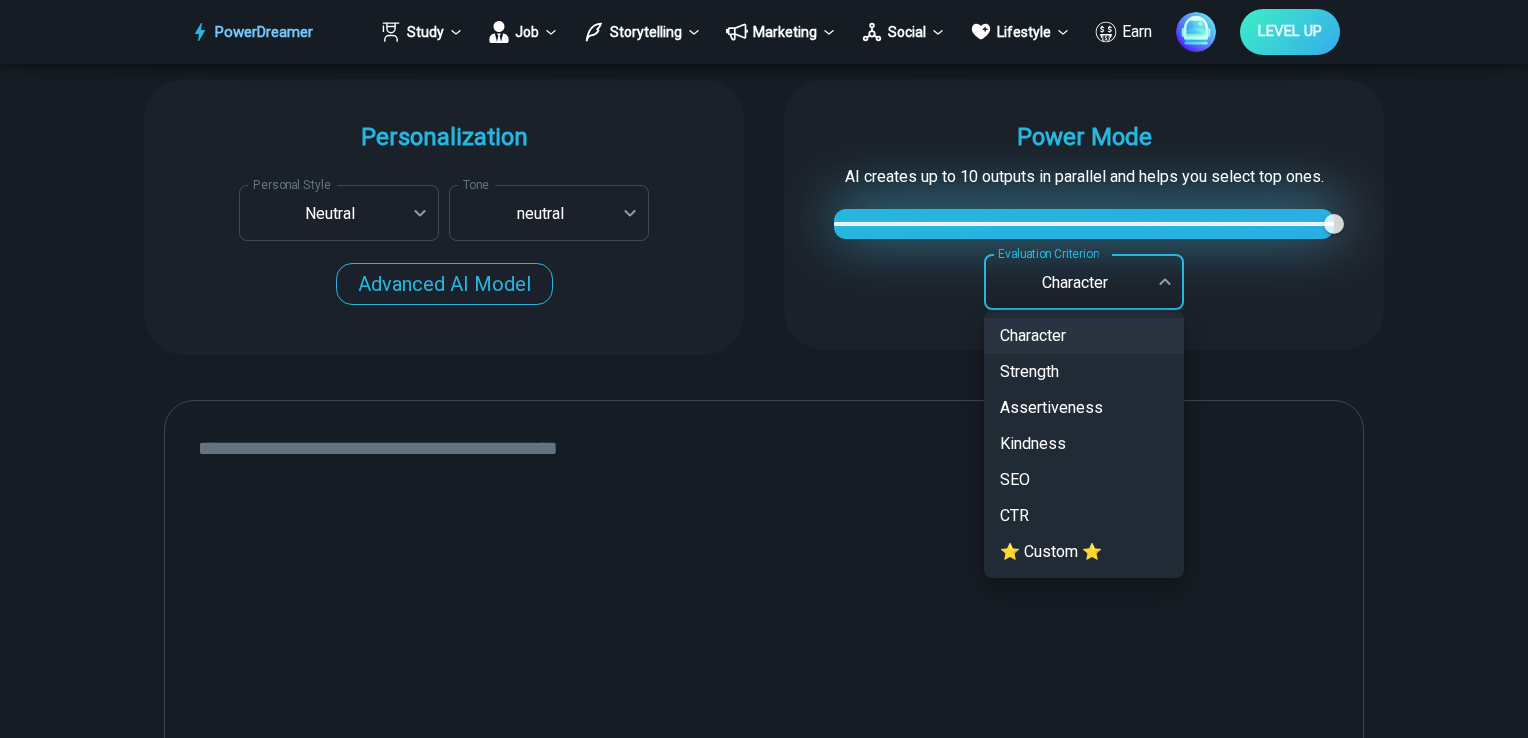 click on "Character" at bounding box center [1084, 336] 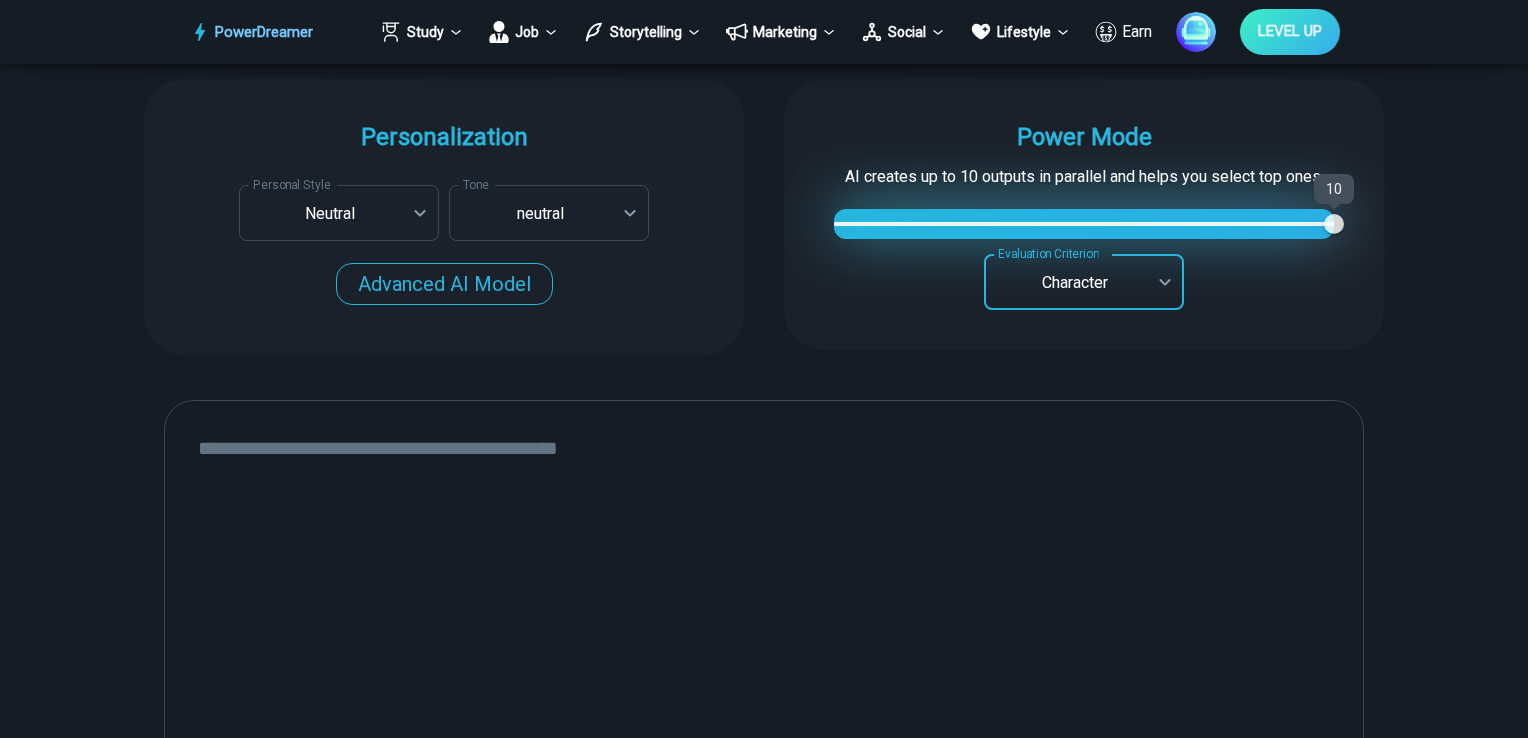 type on "*" 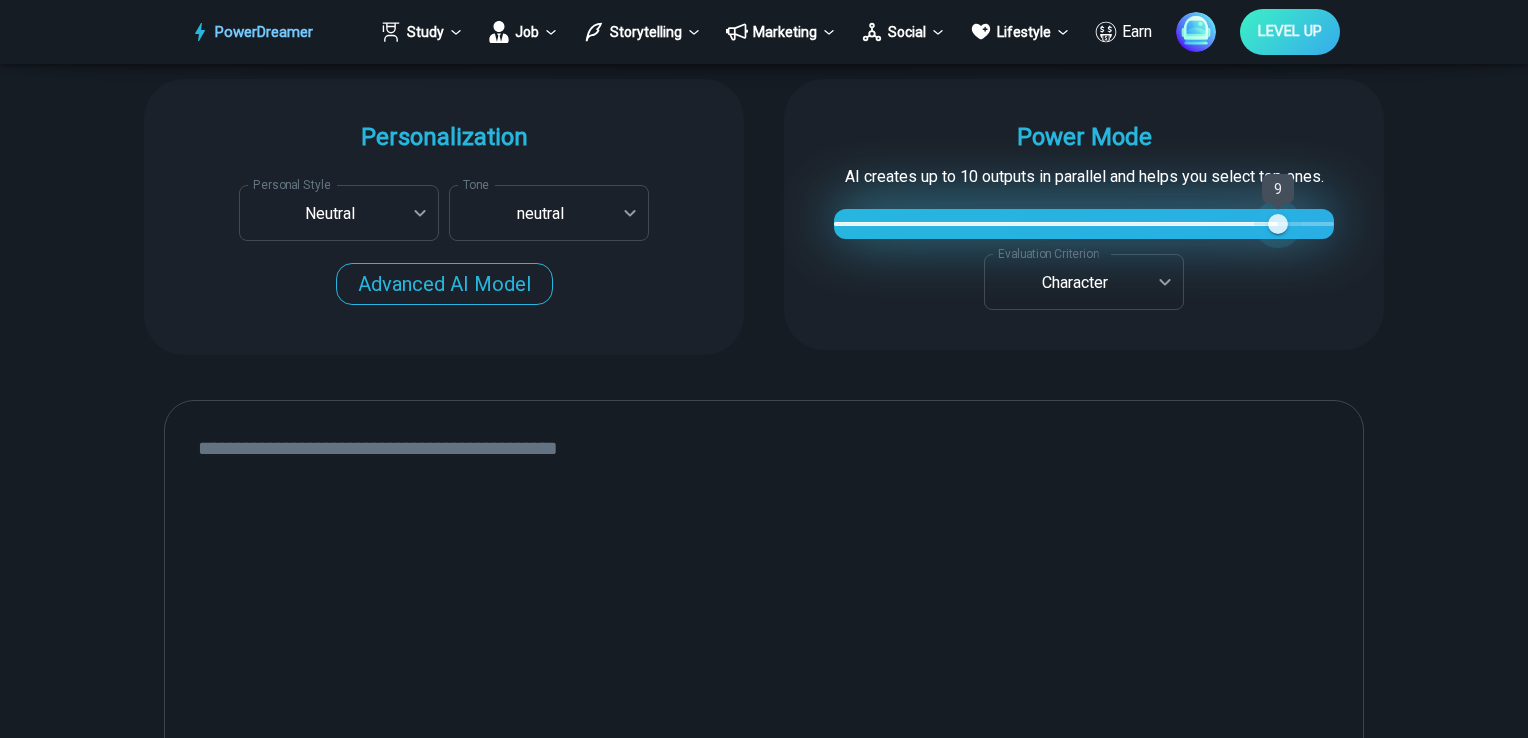 type on "*" 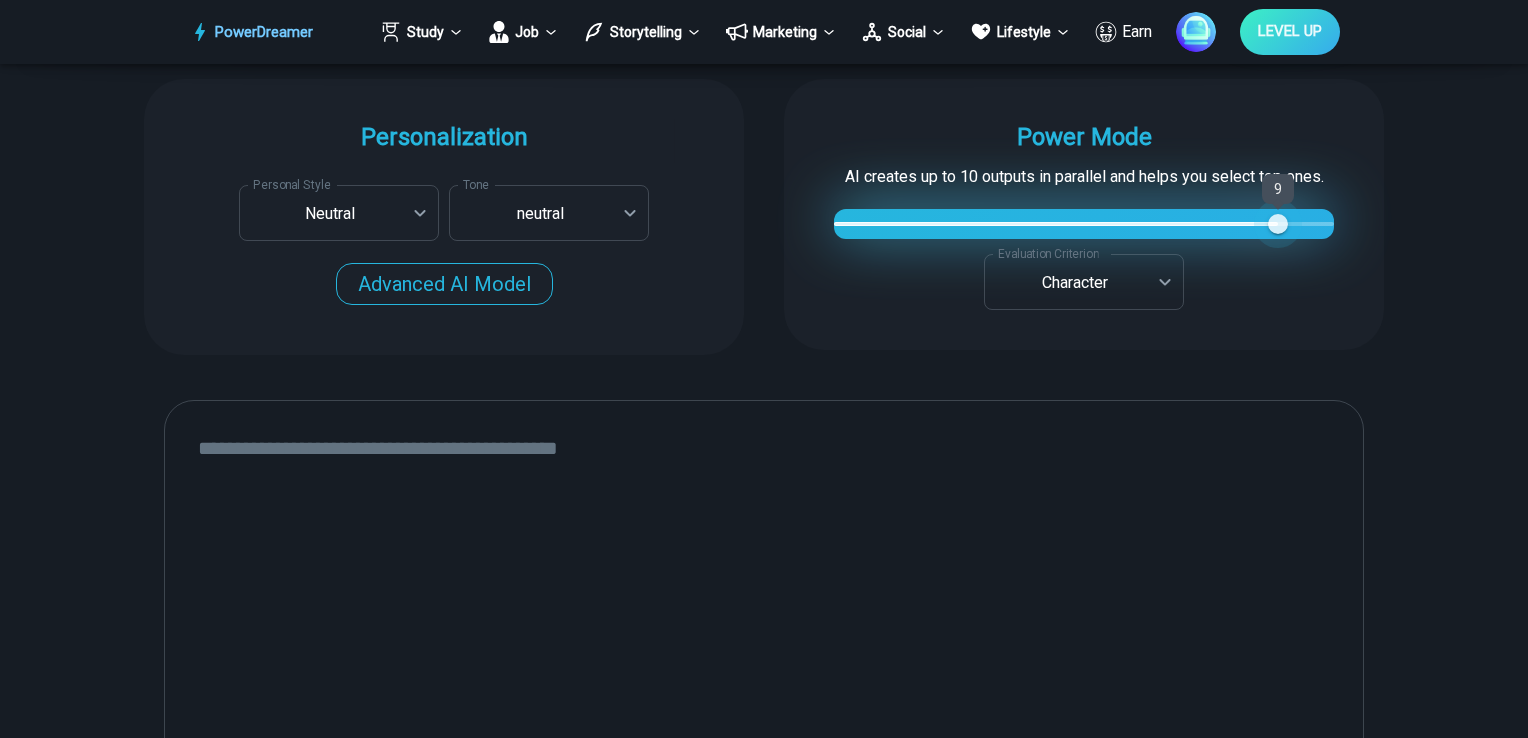 type on "*" 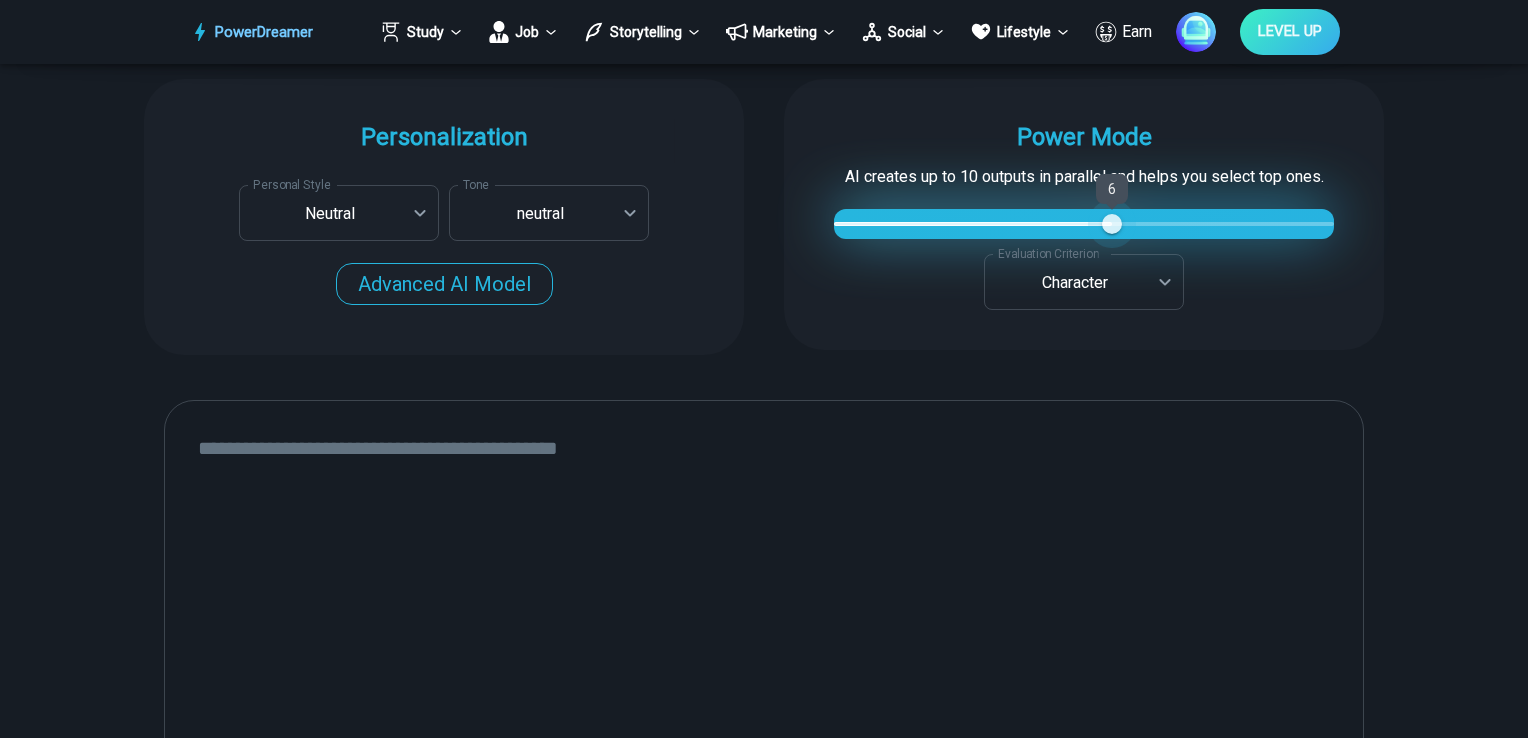 drag, startPoint x: 1327, startPoint y: 221, endPoint x: 1088, endPoint y: 216, distance: 239.05229 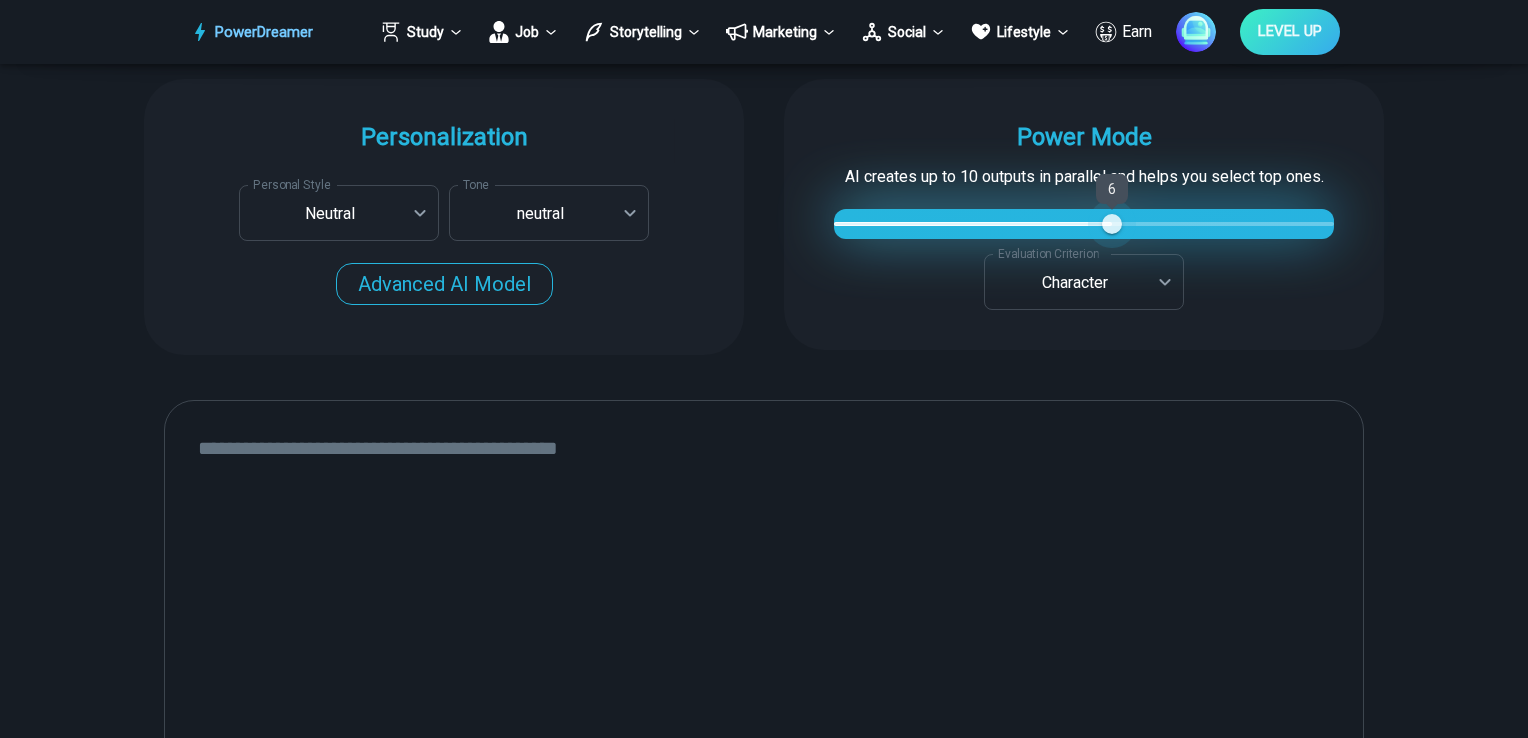click on "6" at bounding box center [1084, 224] 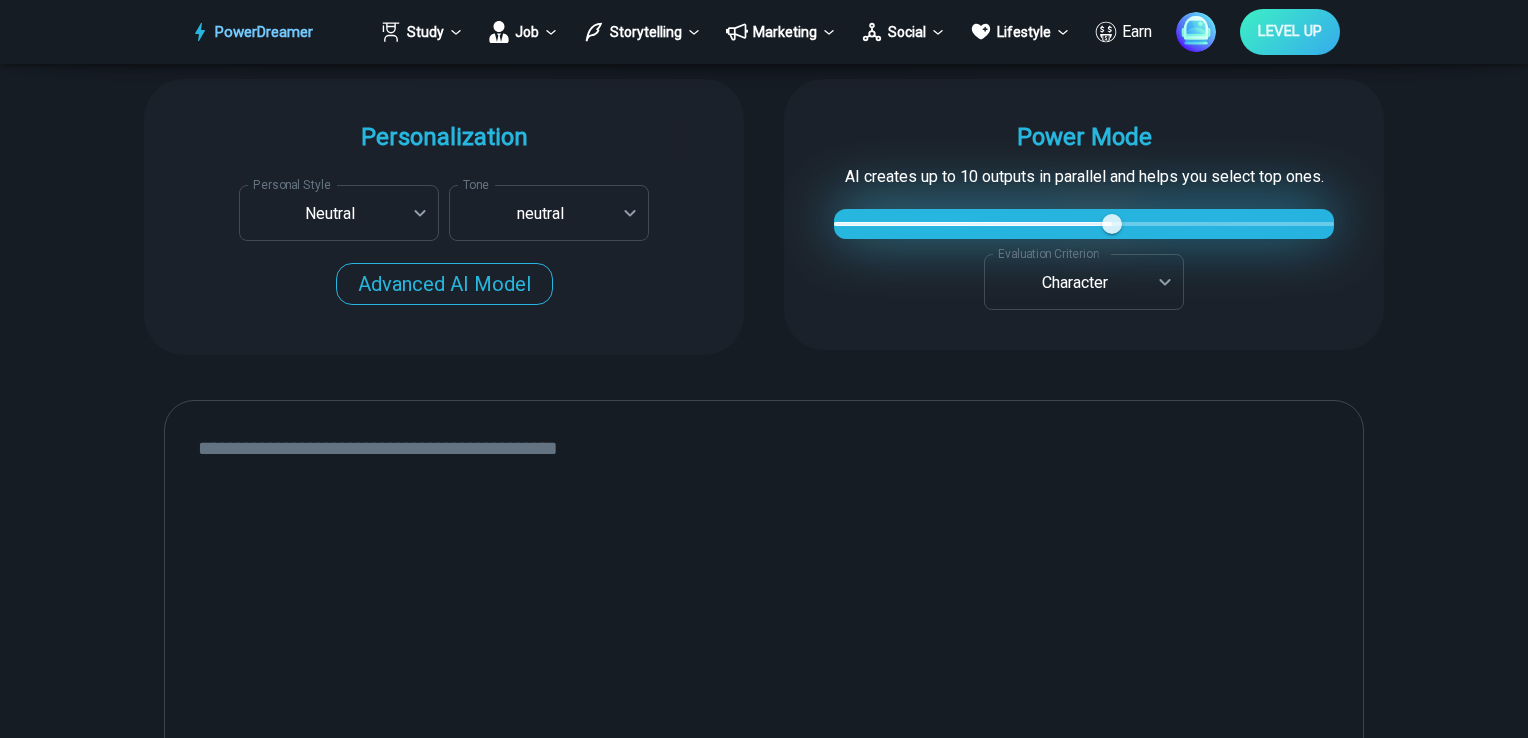 click at bounding box center (764, 667) 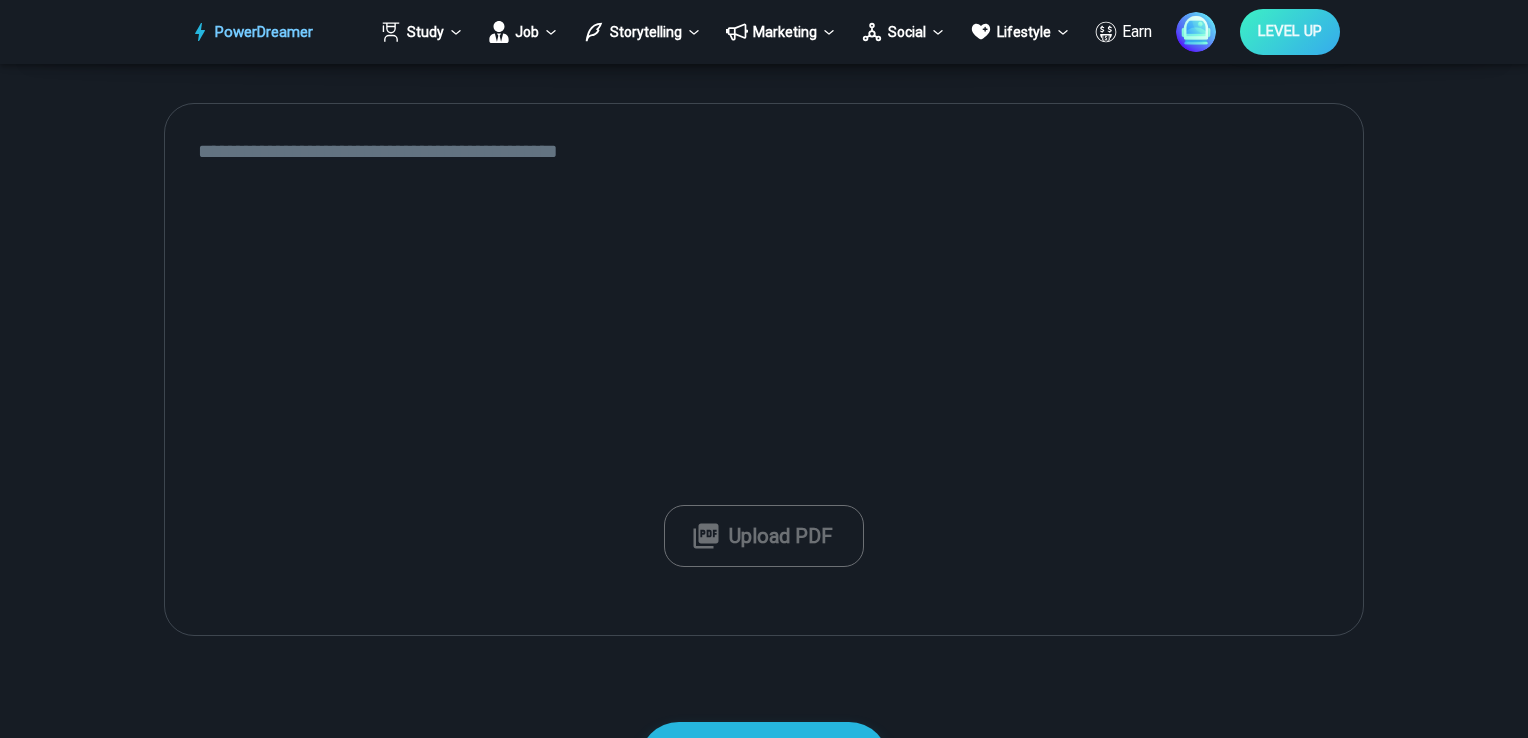 scroll, scrollTop: 900, scrollLeft: 0, axis: vertical 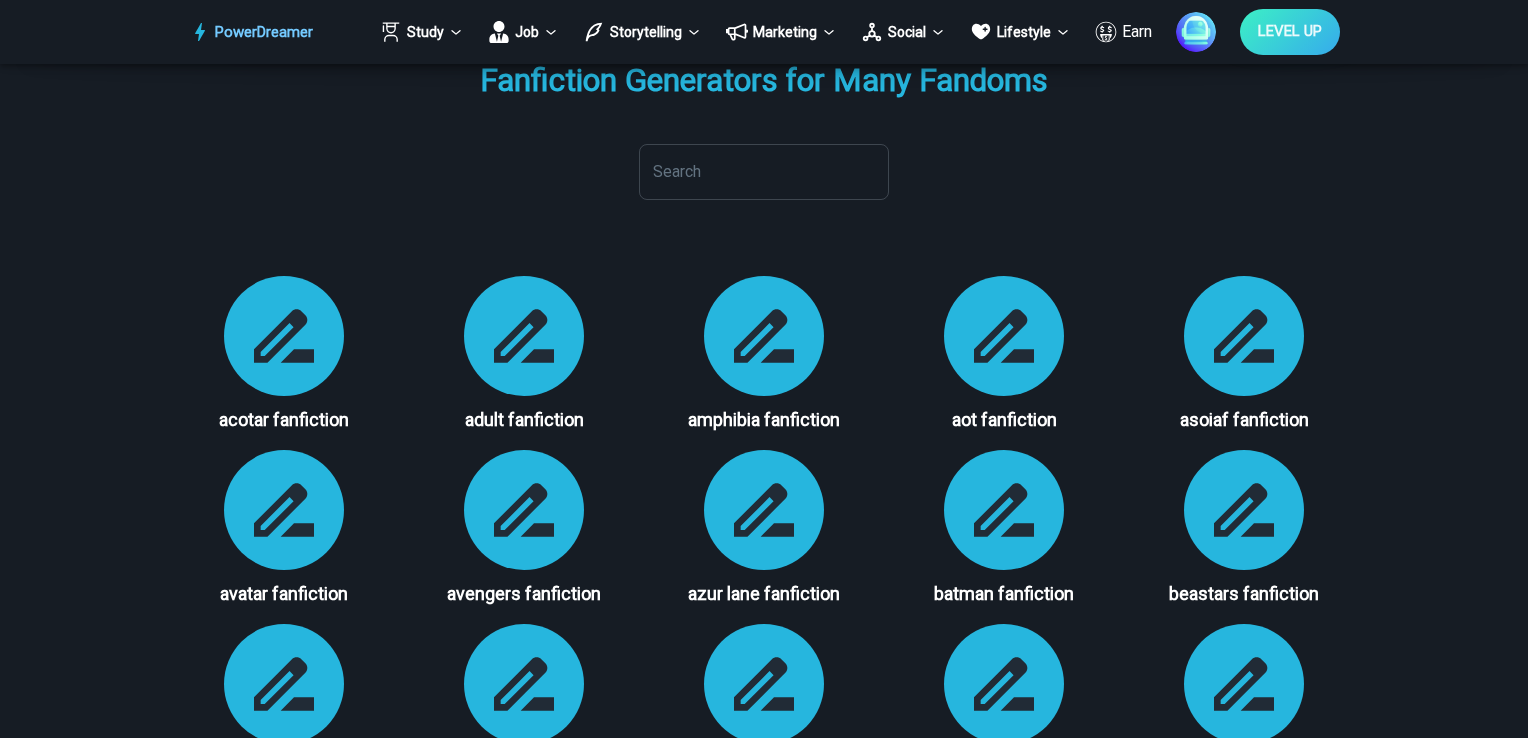 click 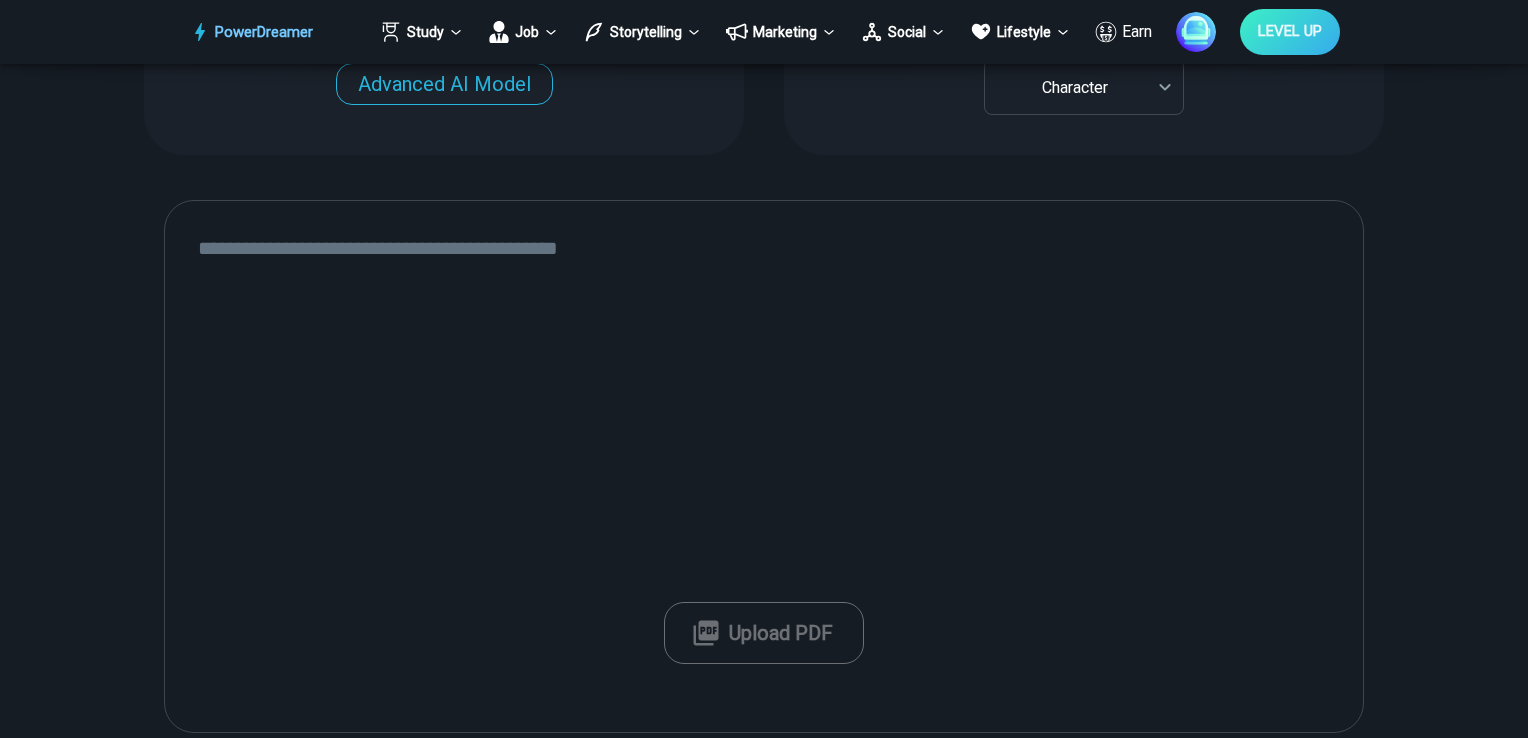 scroll, scrollTop: 300, scrollLeft: 0, axis: vertical 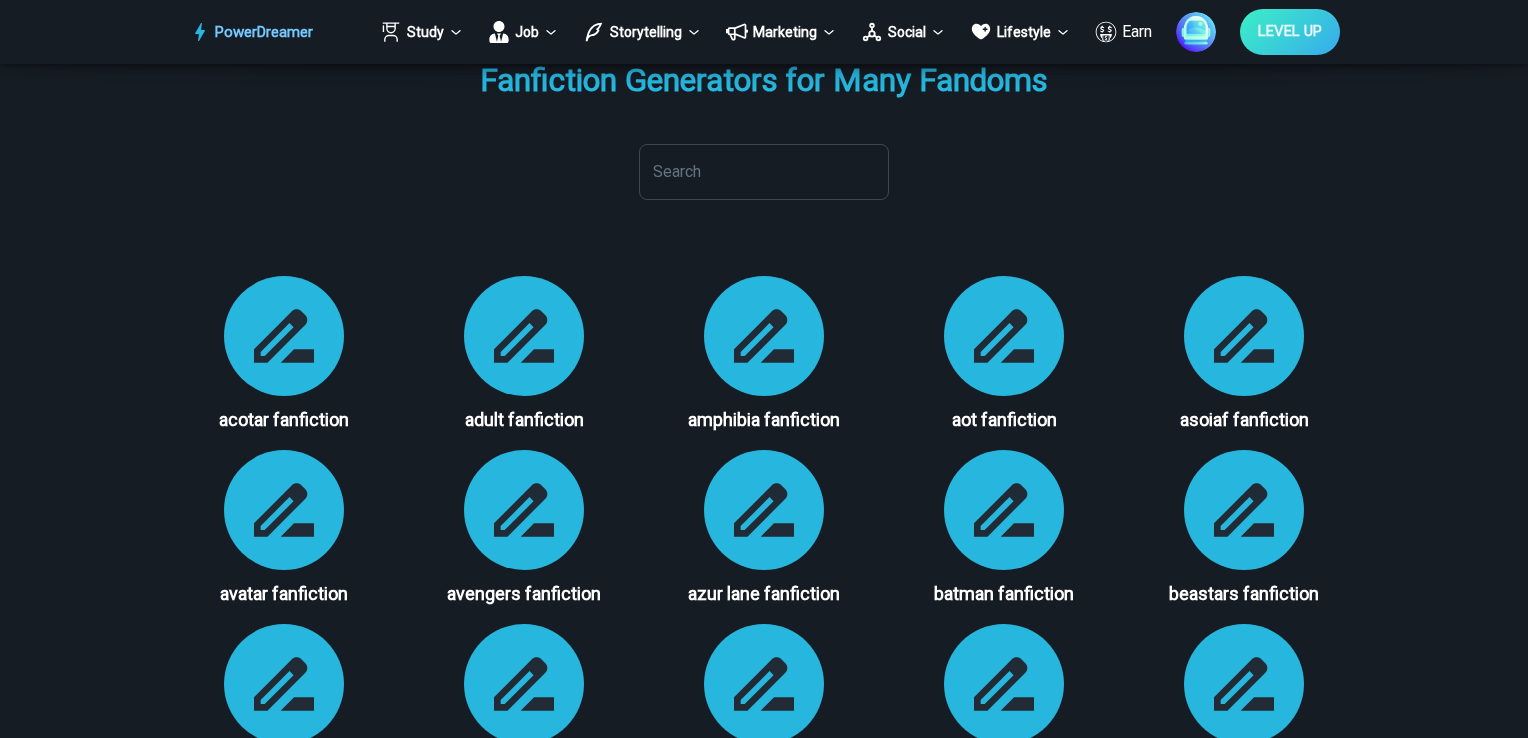 click 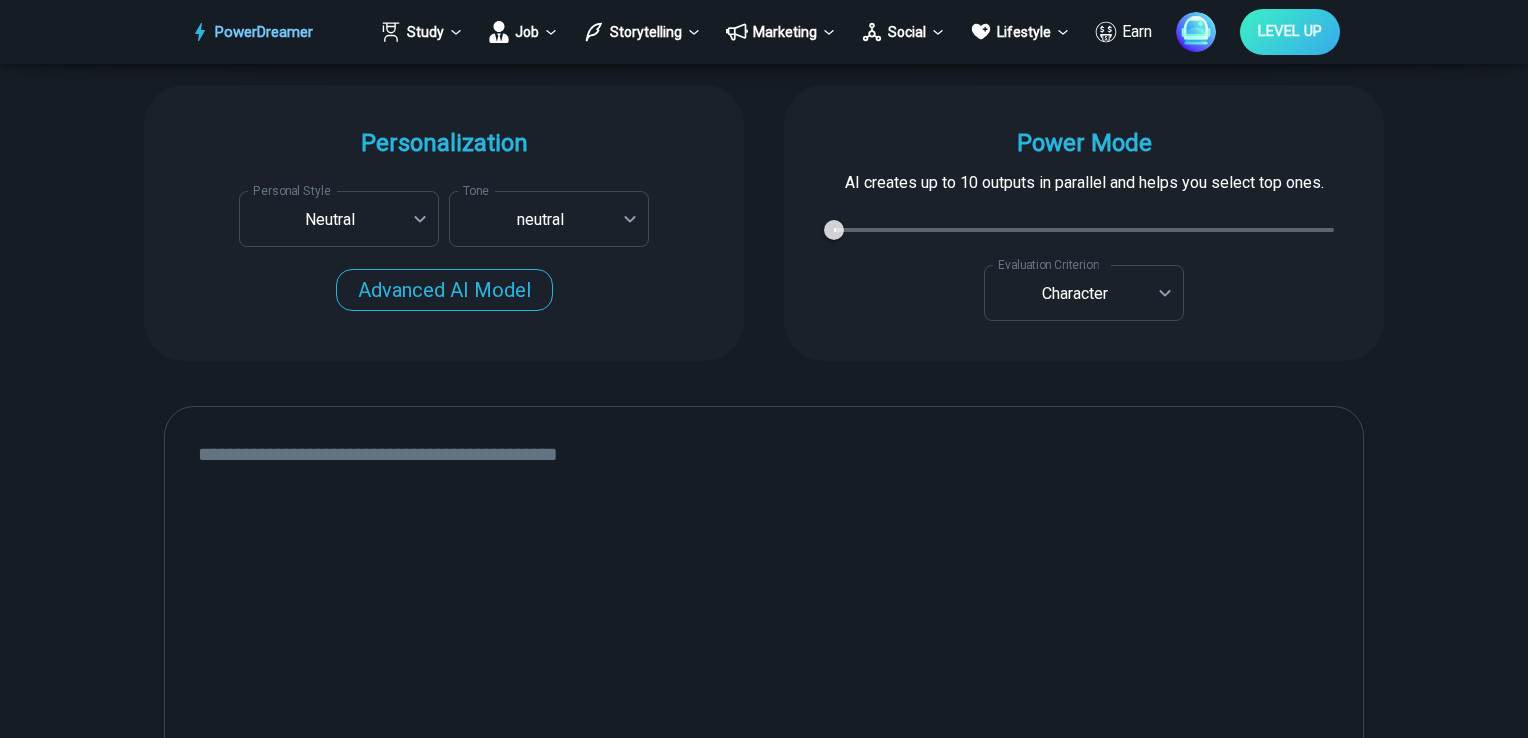 scroll, scrollTop: 600, scrollLeft: 0, axis: vertical 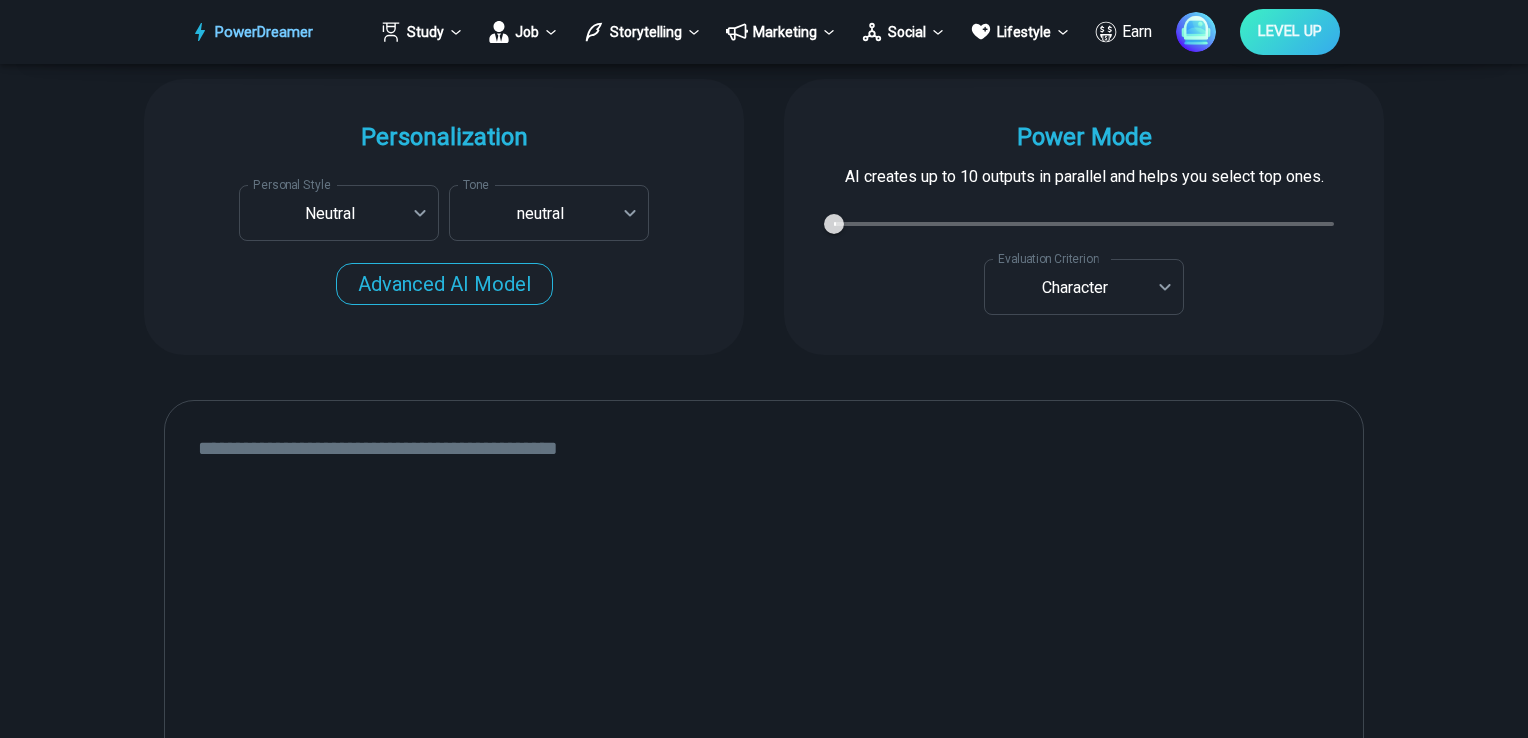 click at bounding box center [764, 667] 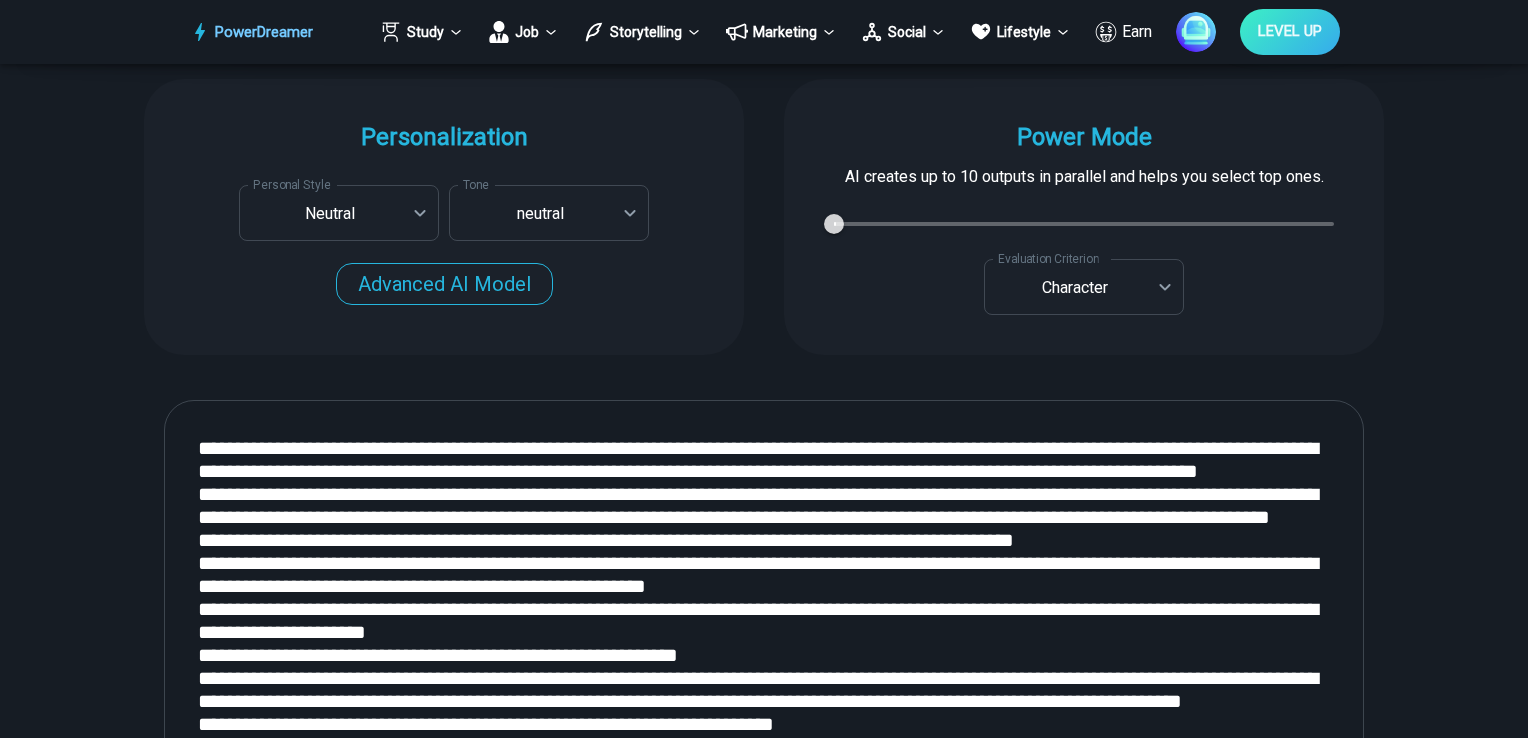 scroll, scrollTop: 256, scrollLeft: 0, axis: vertical 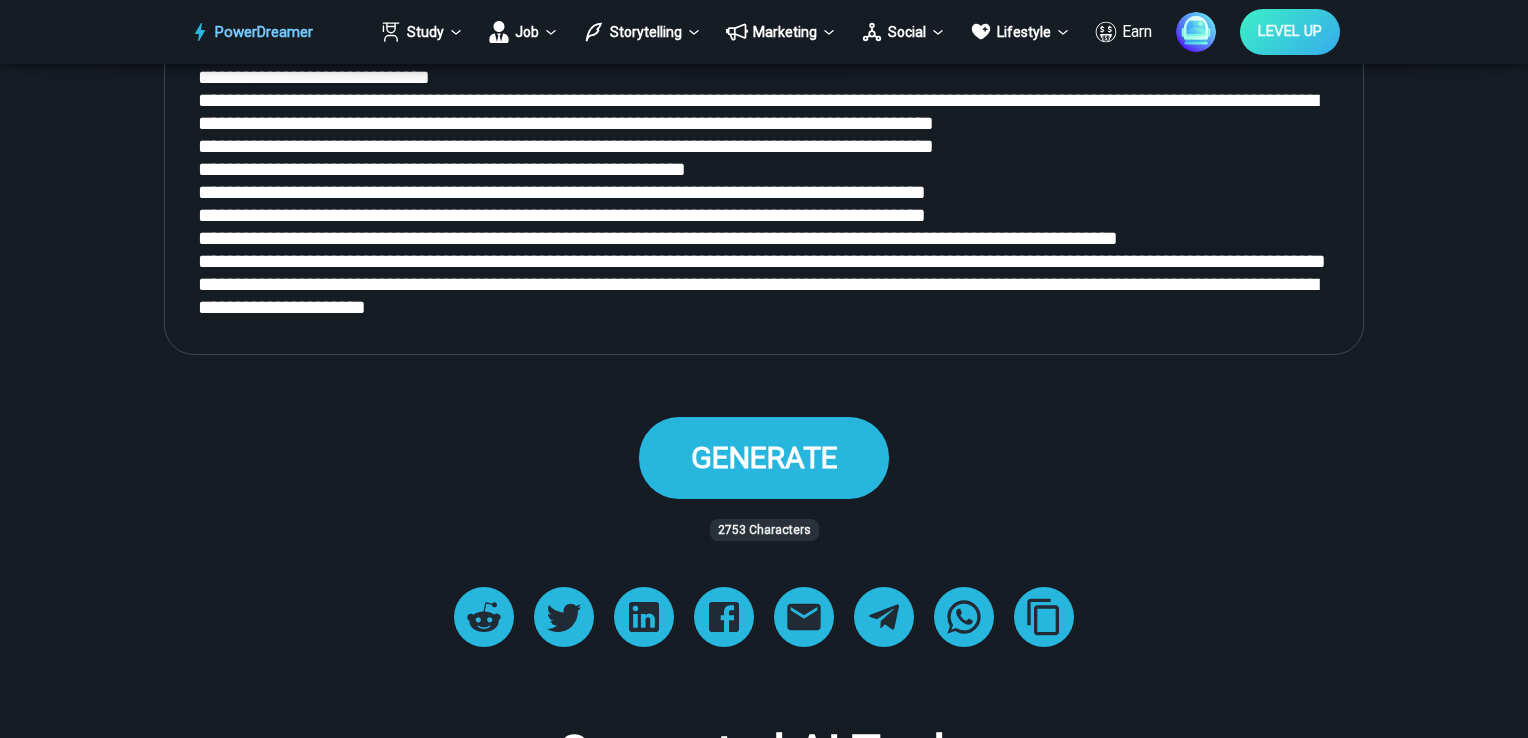 type on "**********" 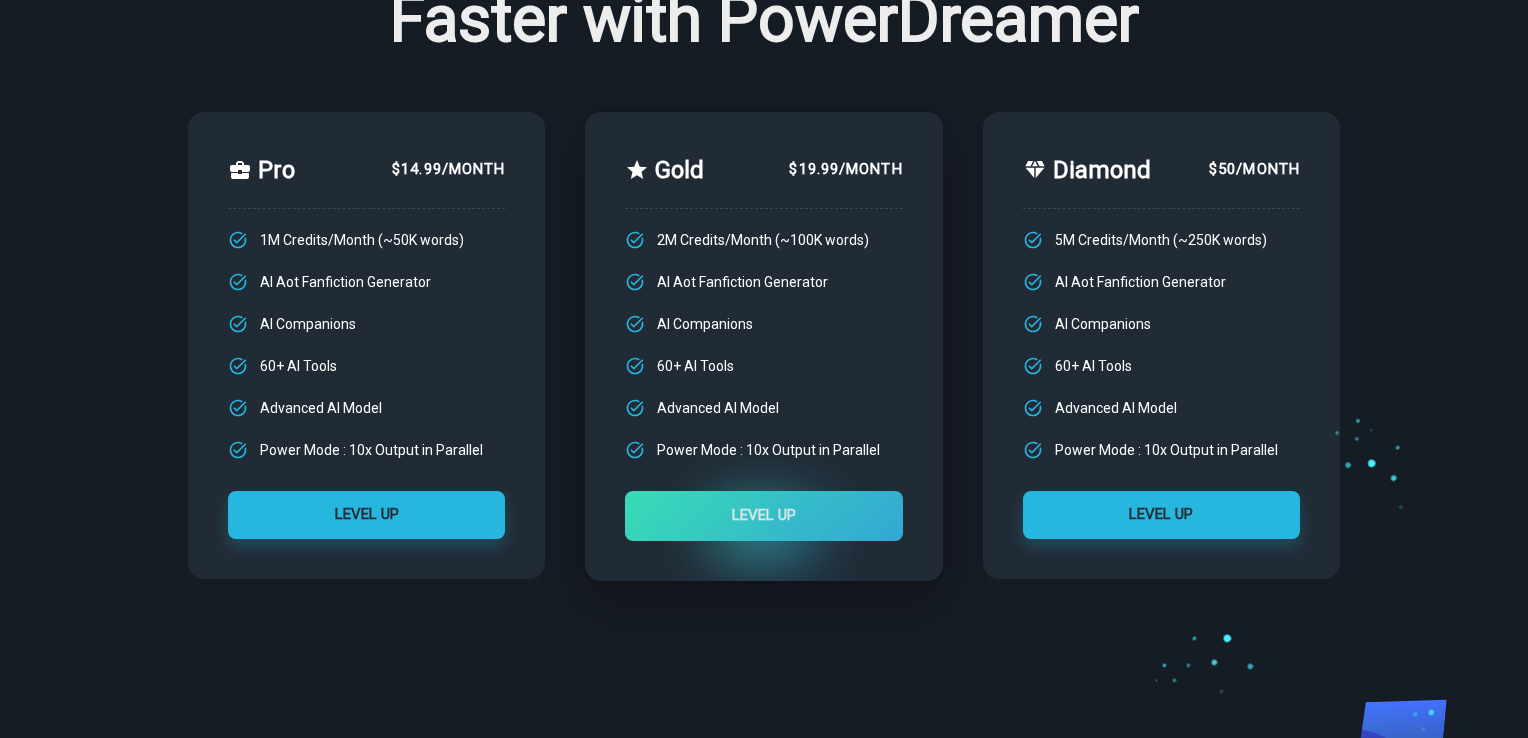 scroll, scrollTop: 0, scrollLeft: 0, axis: both 